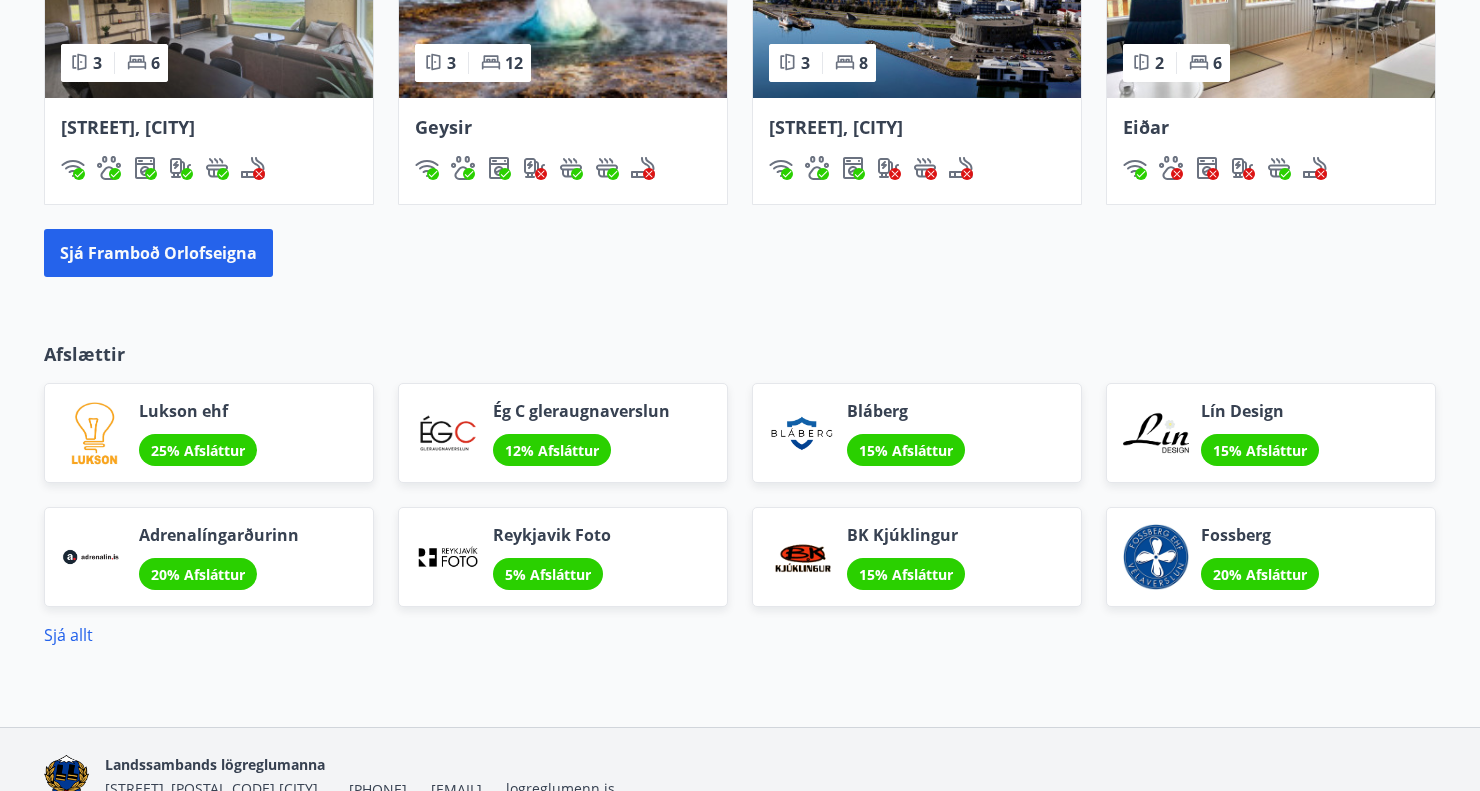 scroll, scrollTop: 1523, scrollLeft: 0, axis: vertical 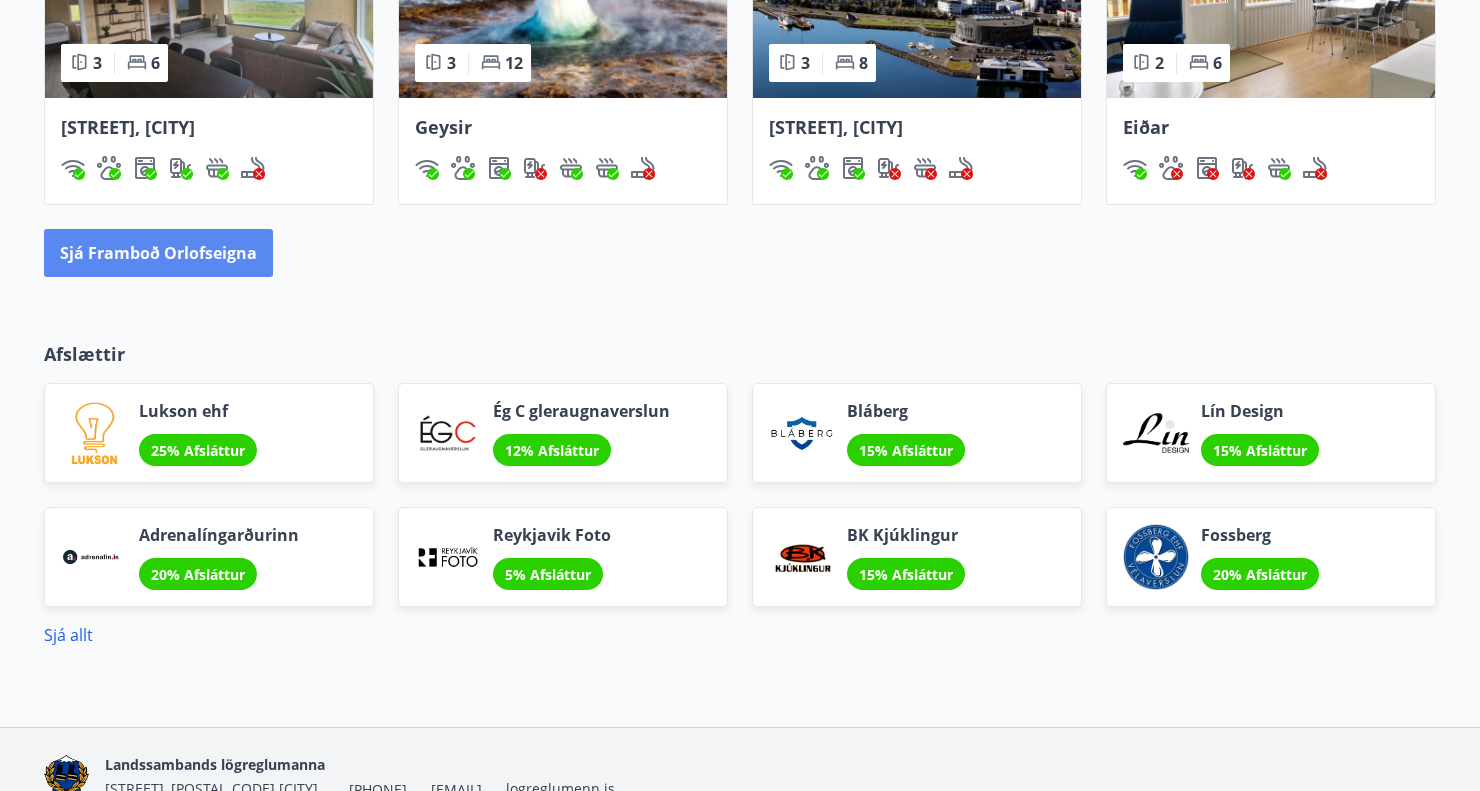 click on "Sjá framboð orlofseigna" at bounding box center (158, 253) 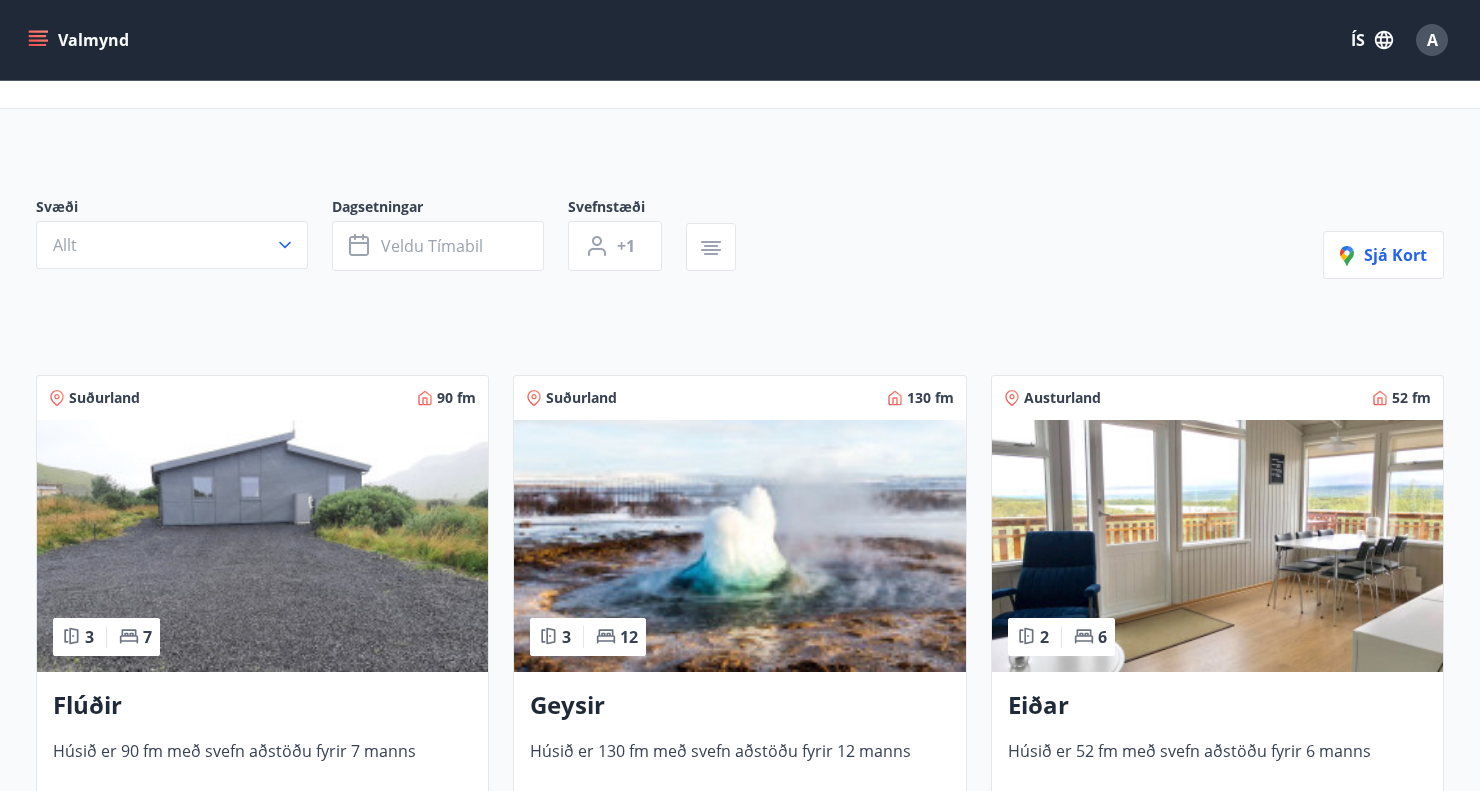 scroll, scrollTop: 0, scrollLeft: 0, axis: both 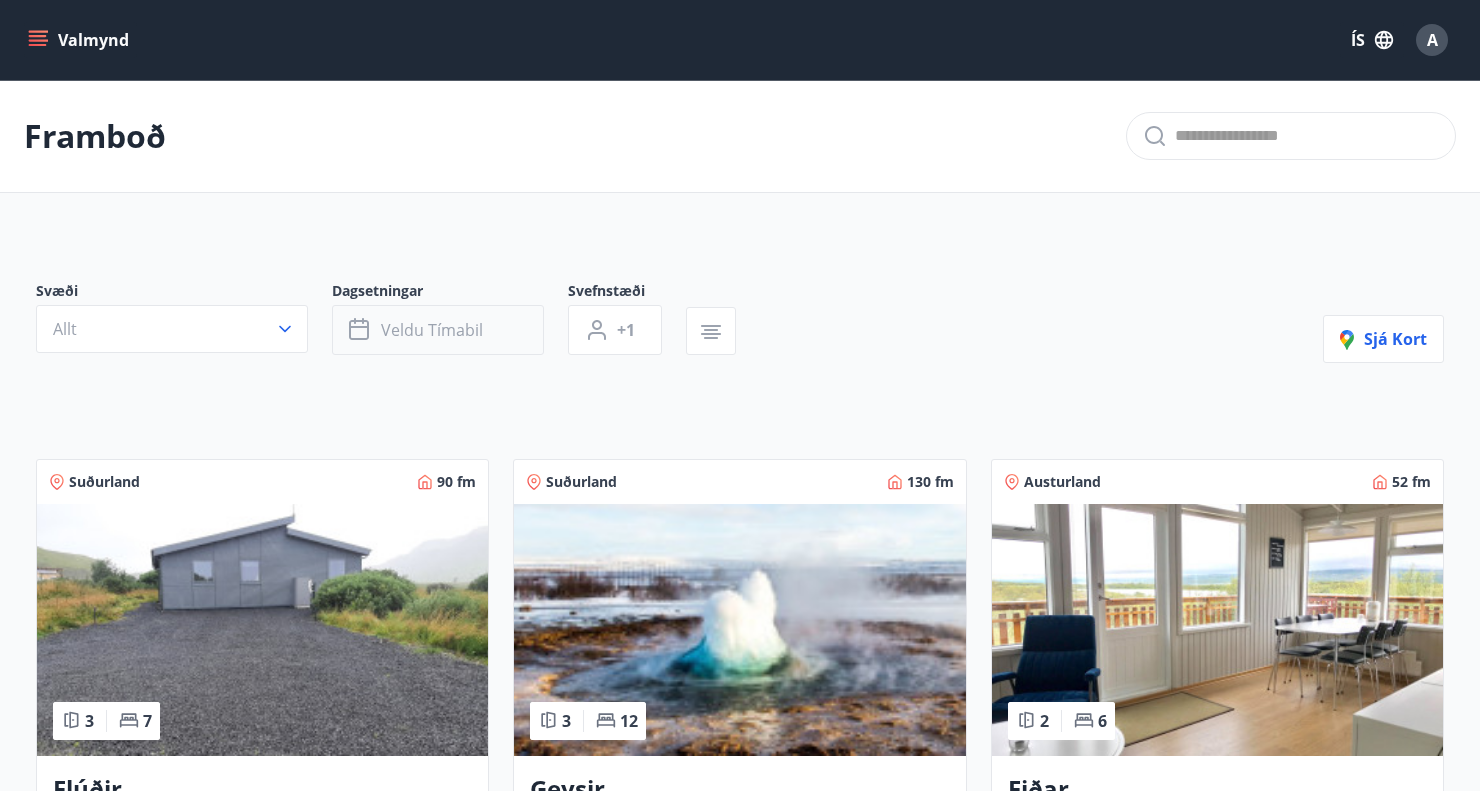 click 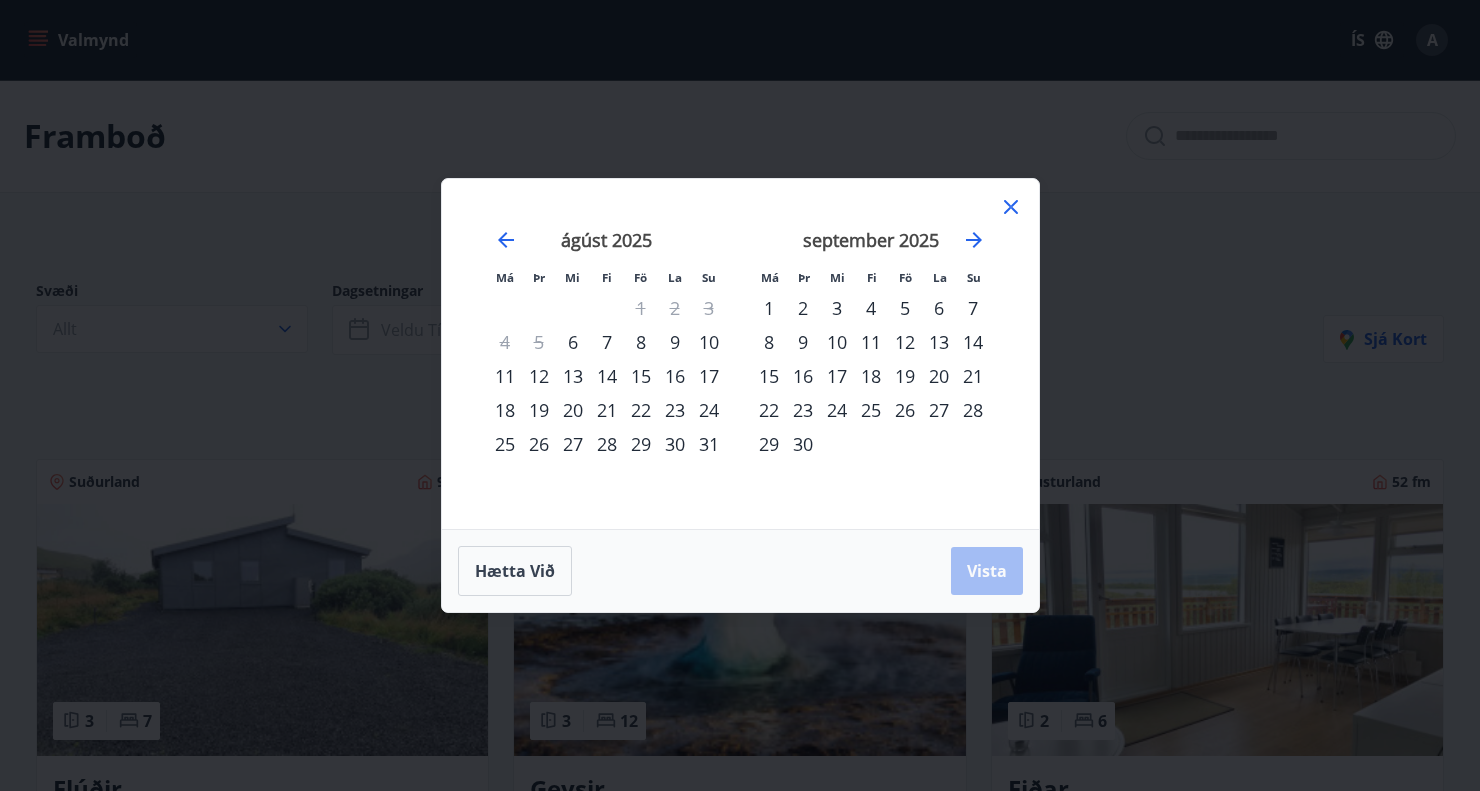 click on "4" at bounding box center (871, 308) 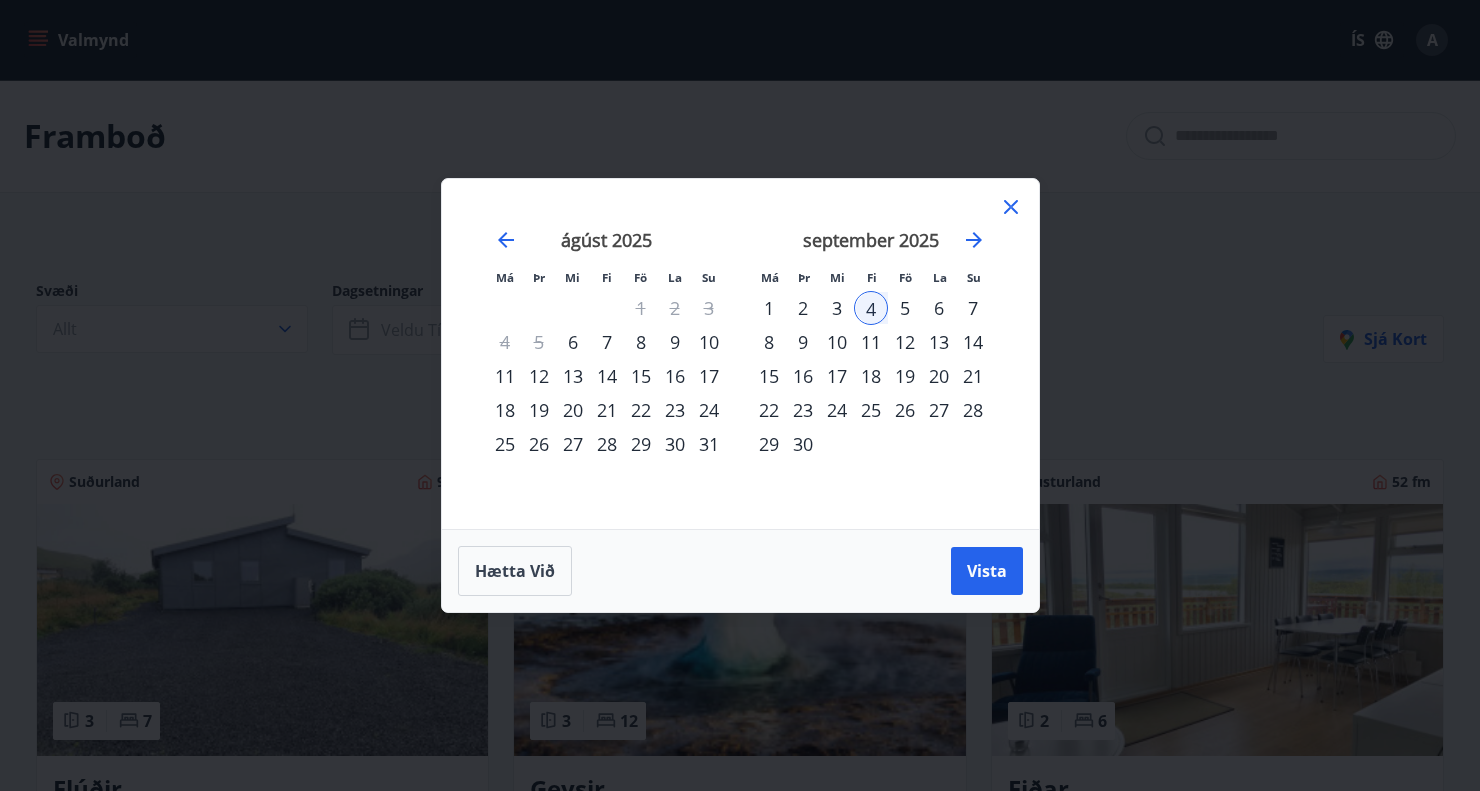 click on "7" at bounding box center (973, 308) 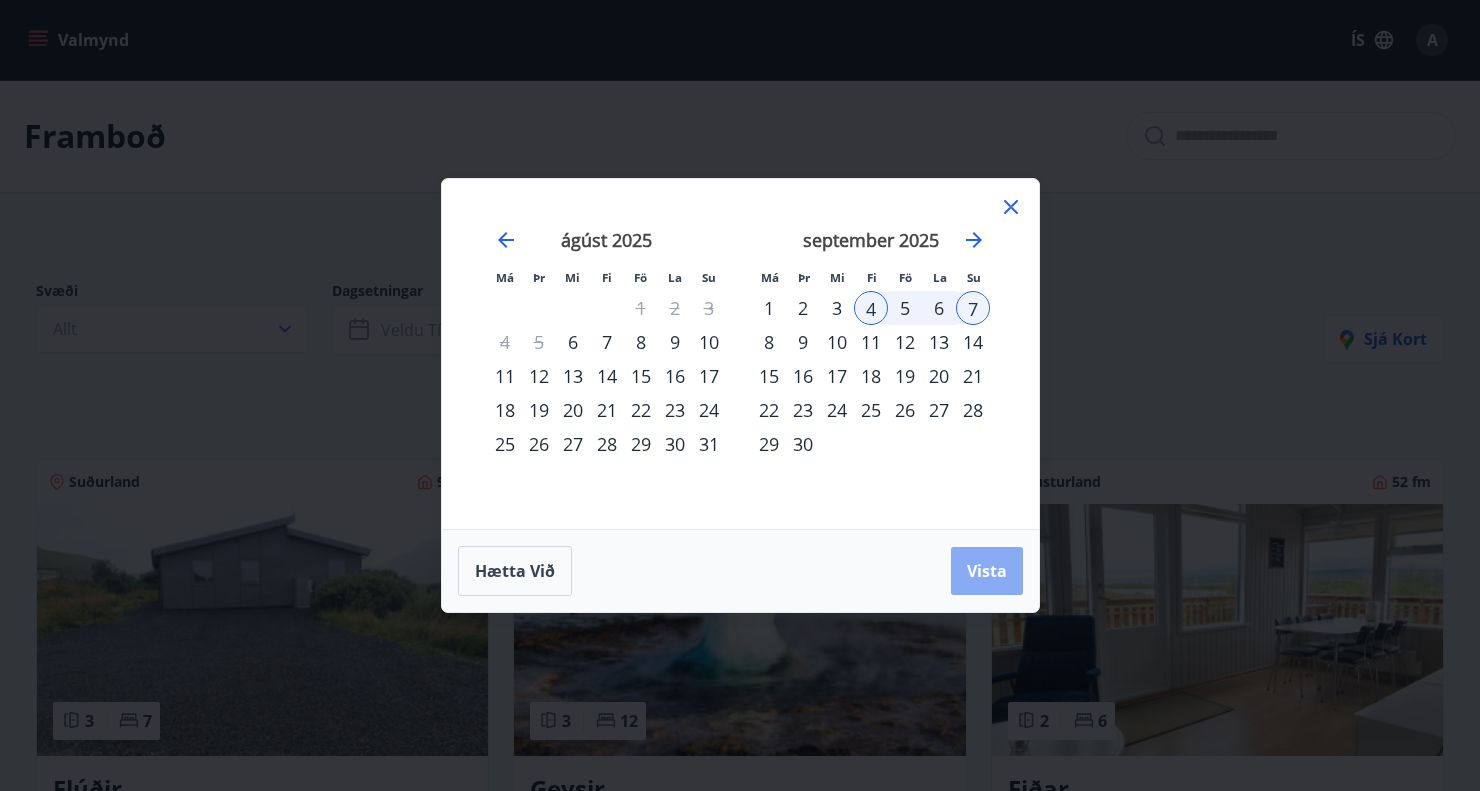 click on "Vista" at bounding box center [987, 571] 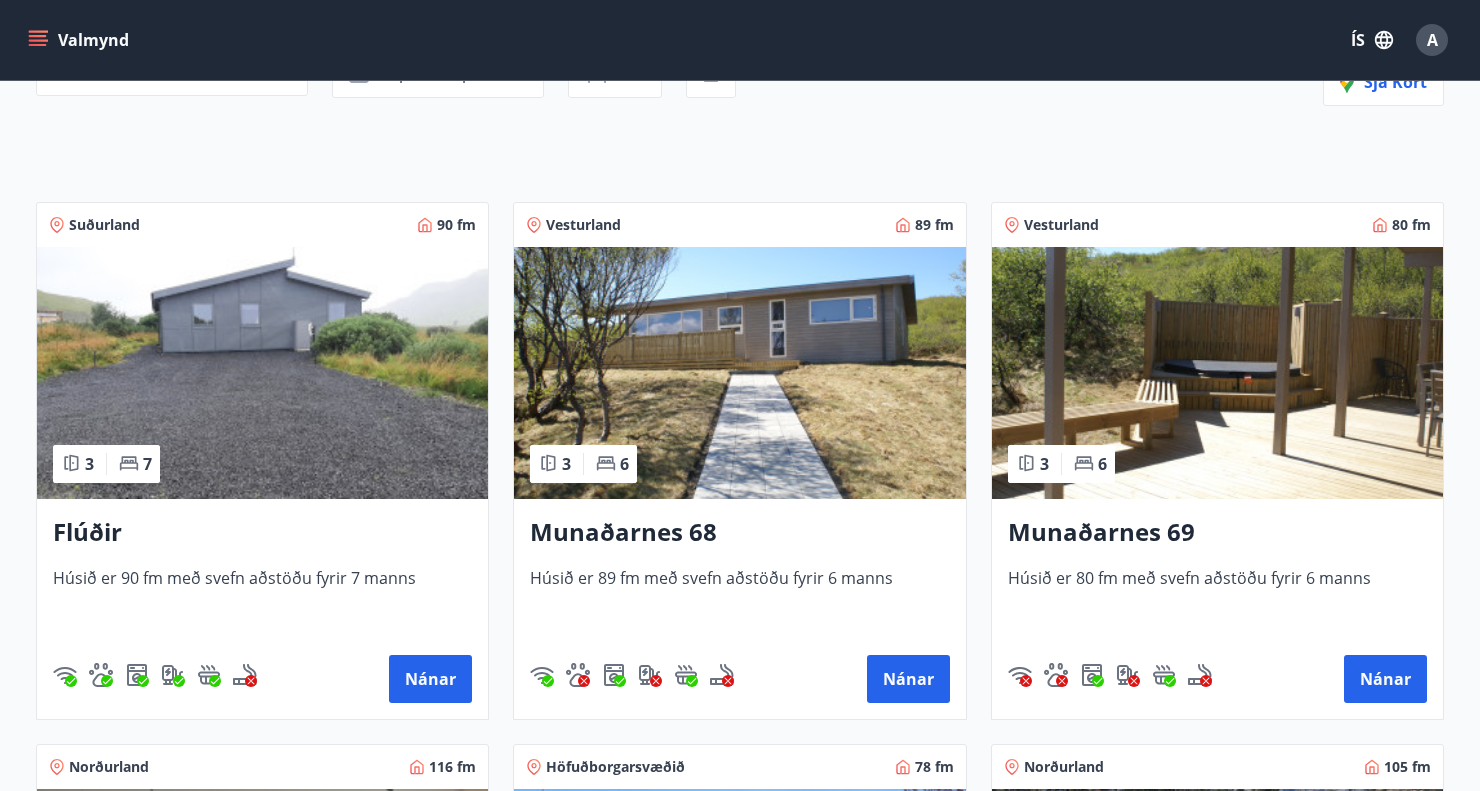 scroll, scrollTop: 0, scrollLeft: 0, axis: both 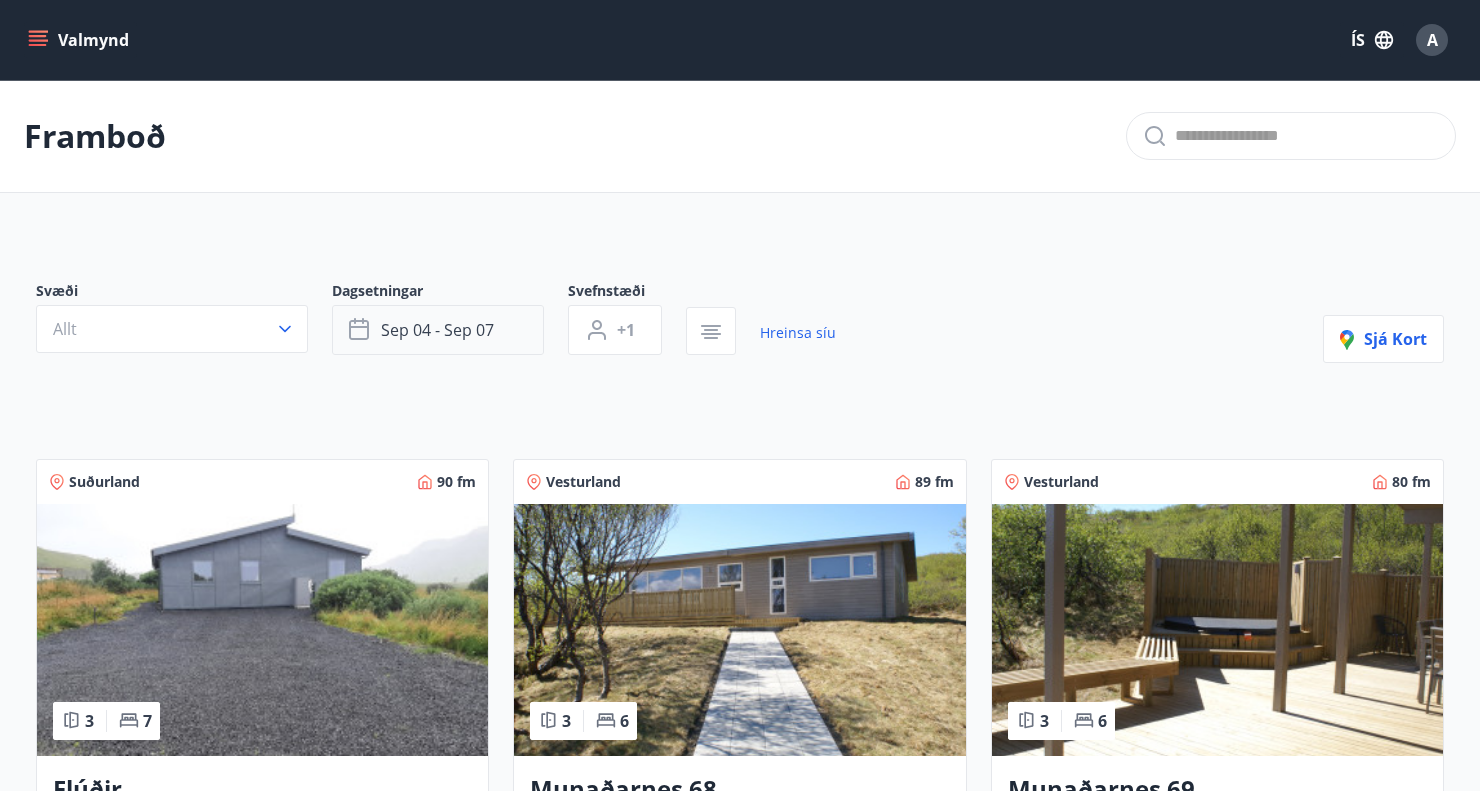 click on "sep 04 - sep 07" at bounding box center [438, 330] 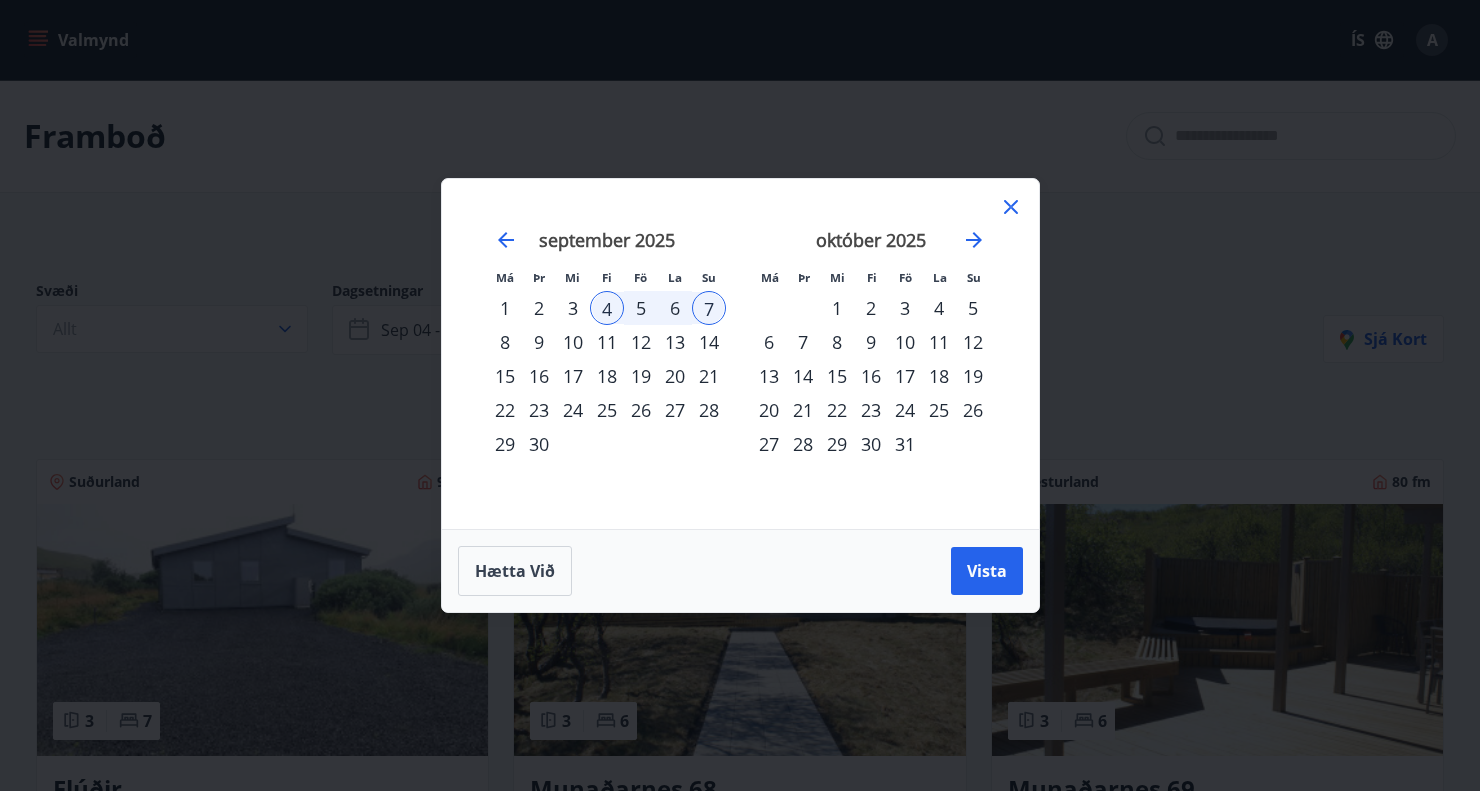 click 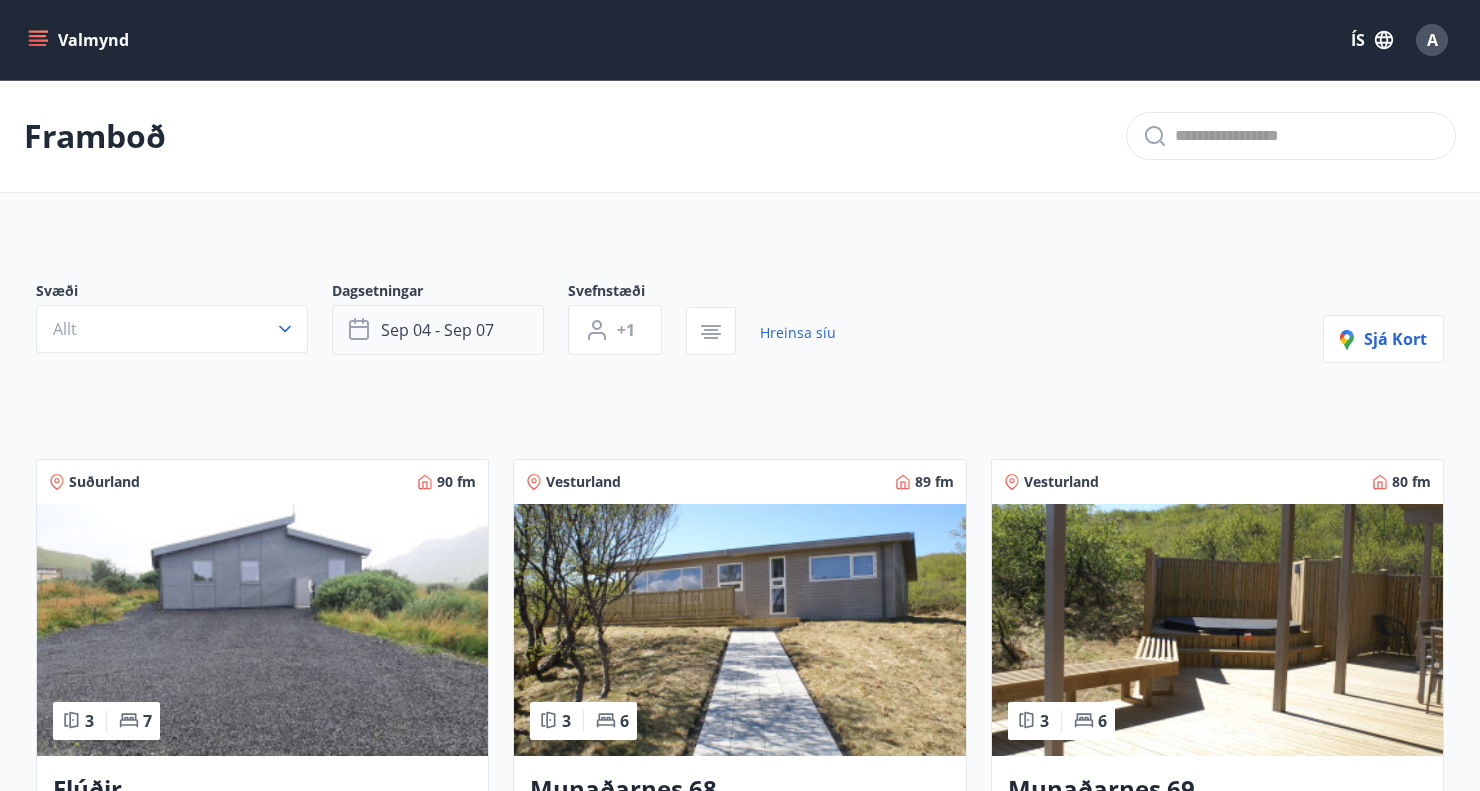 click on "sep 04 - sep 07" at bounding box center (437, 330) 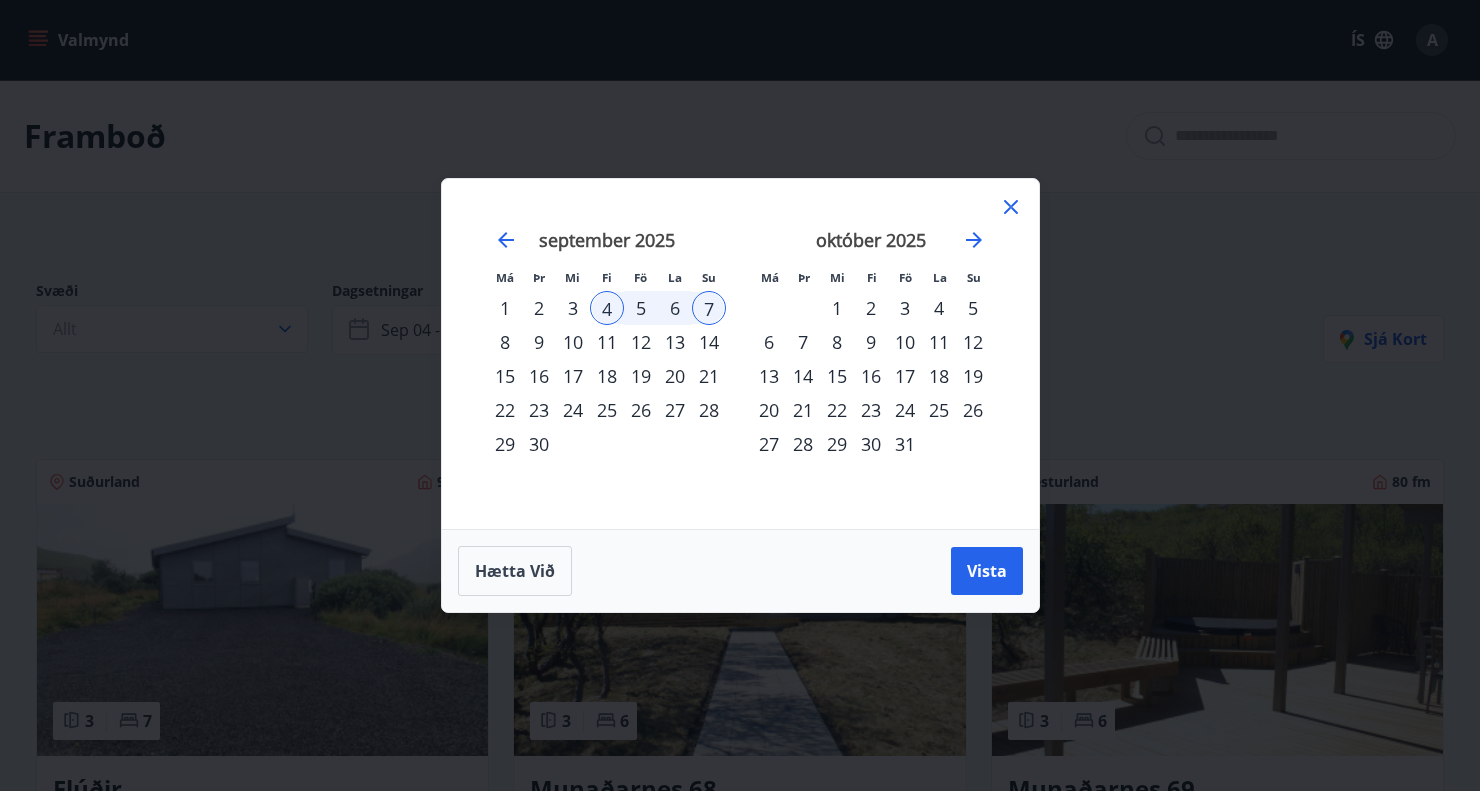 click on "11" at bounding box center [607, 342] 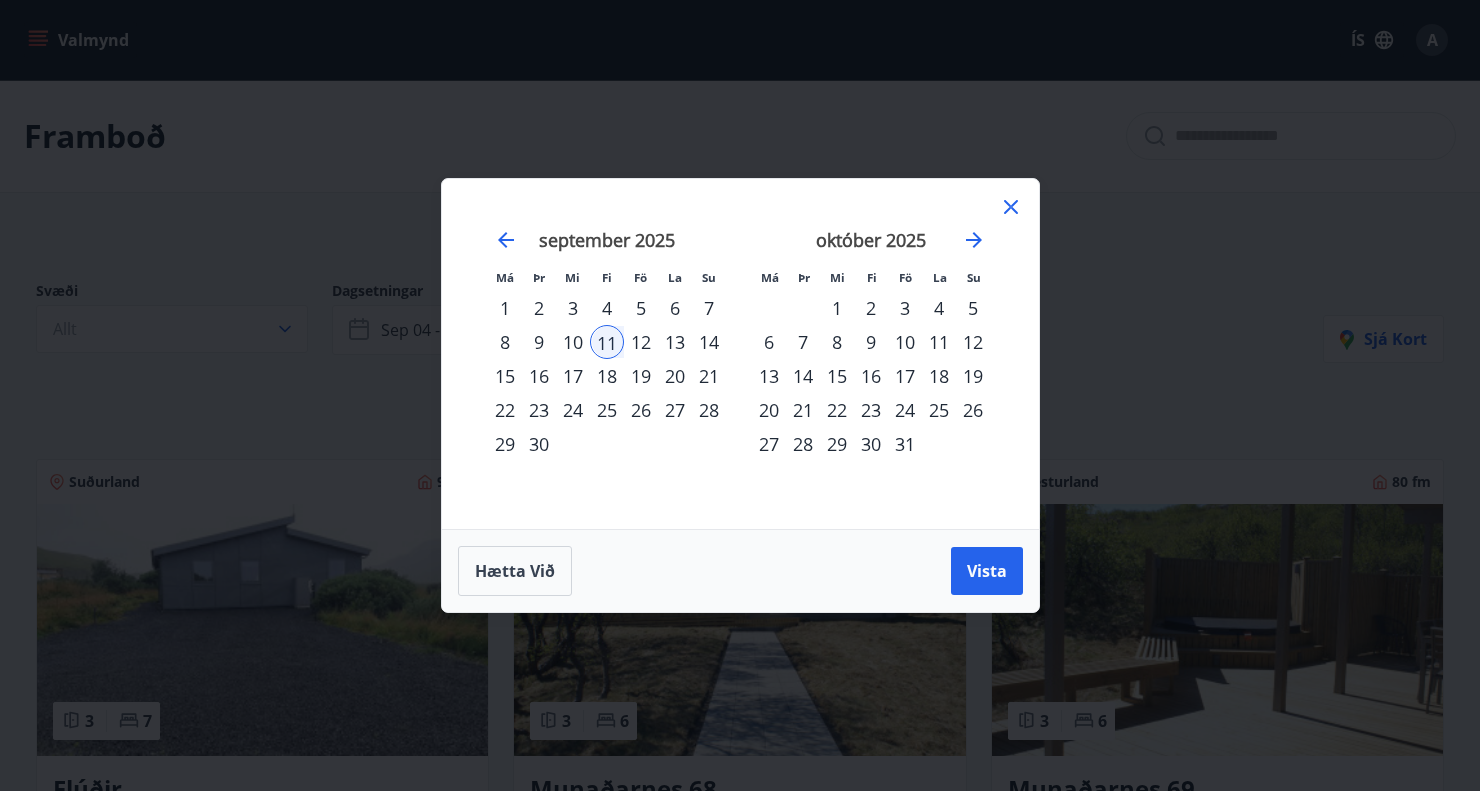 click on "14" at bounding box center [709, 342] 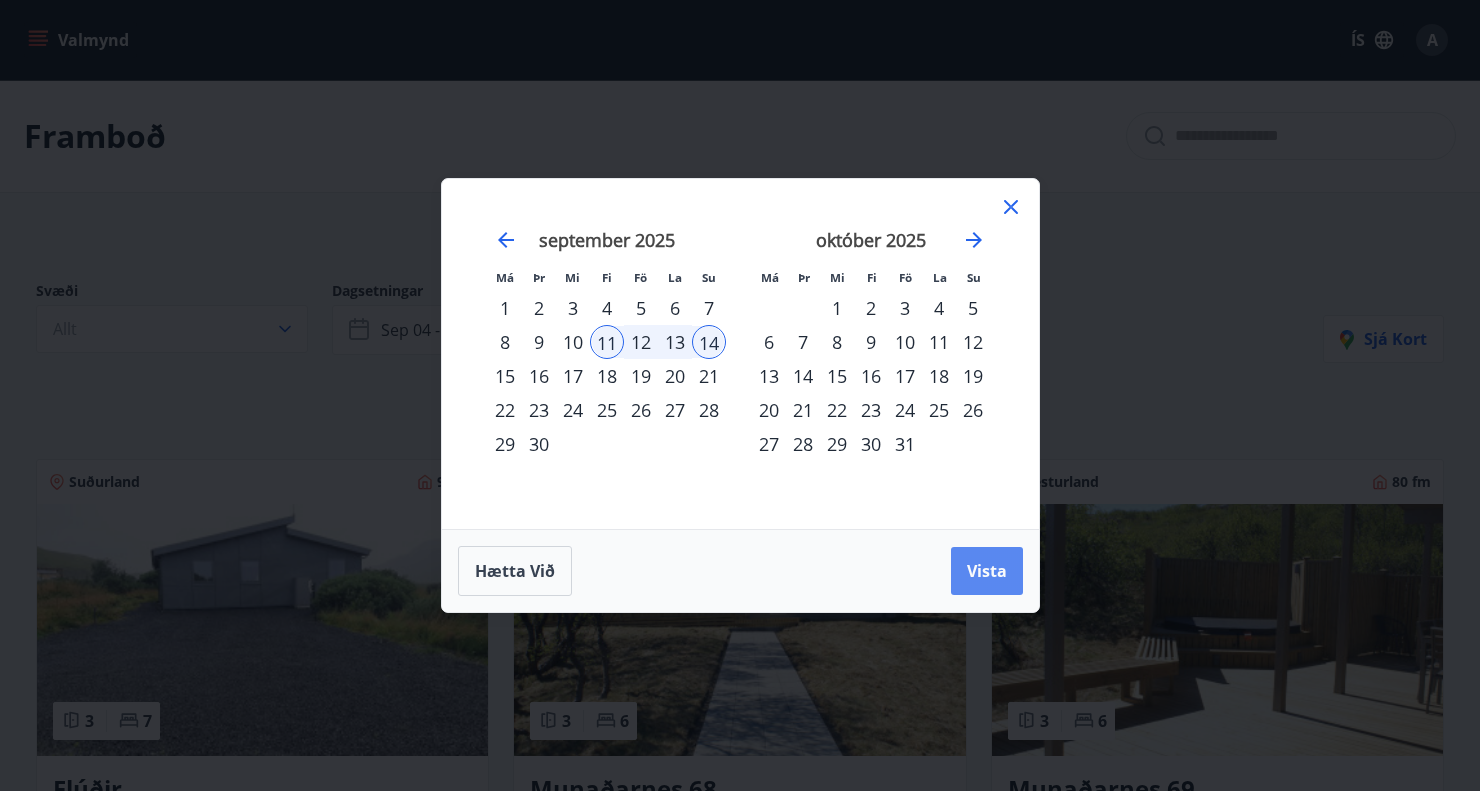 click on "Vista" at bounding box center [987, 571] 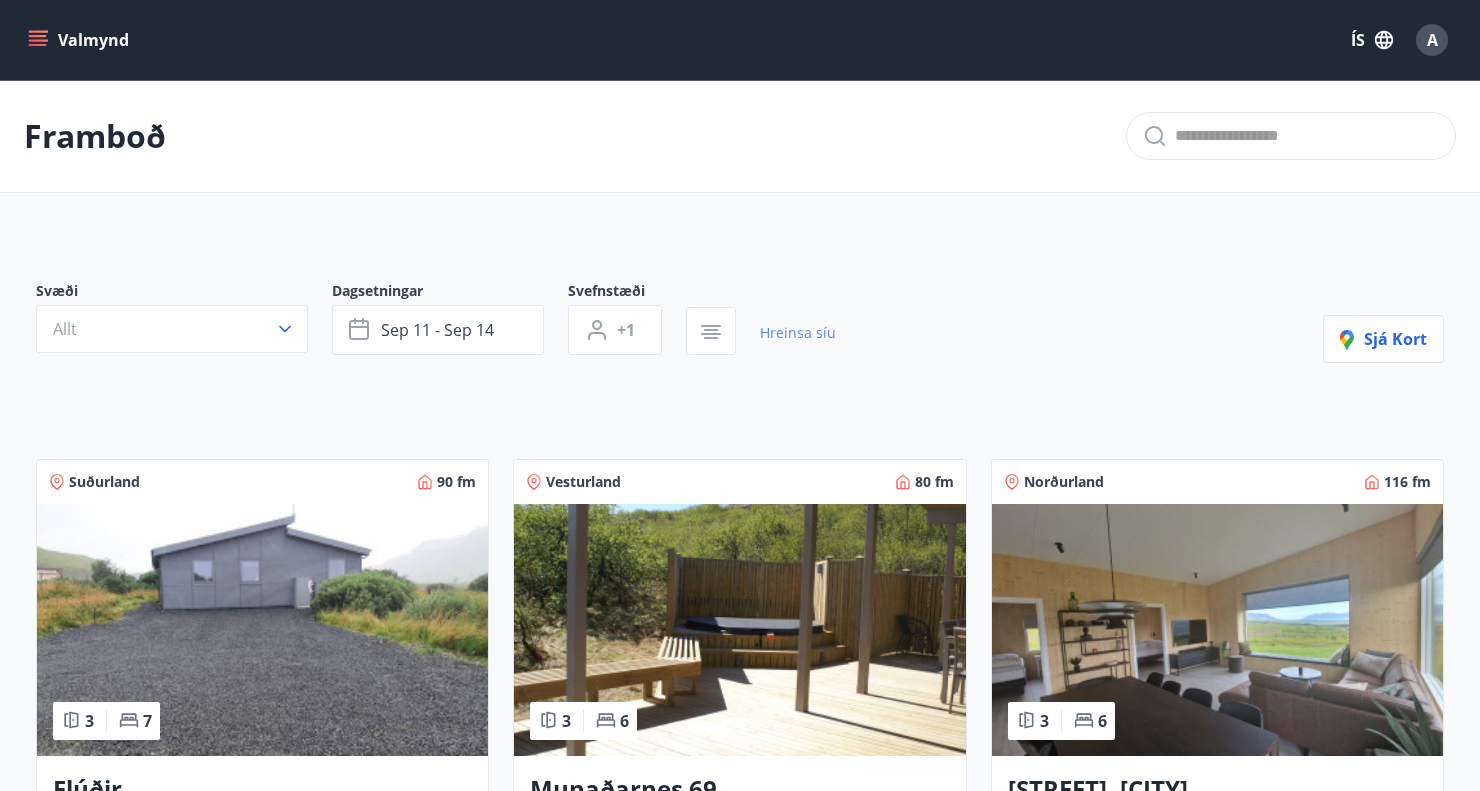 click on "Hreinsa síu" at bounding box center (798, 333) 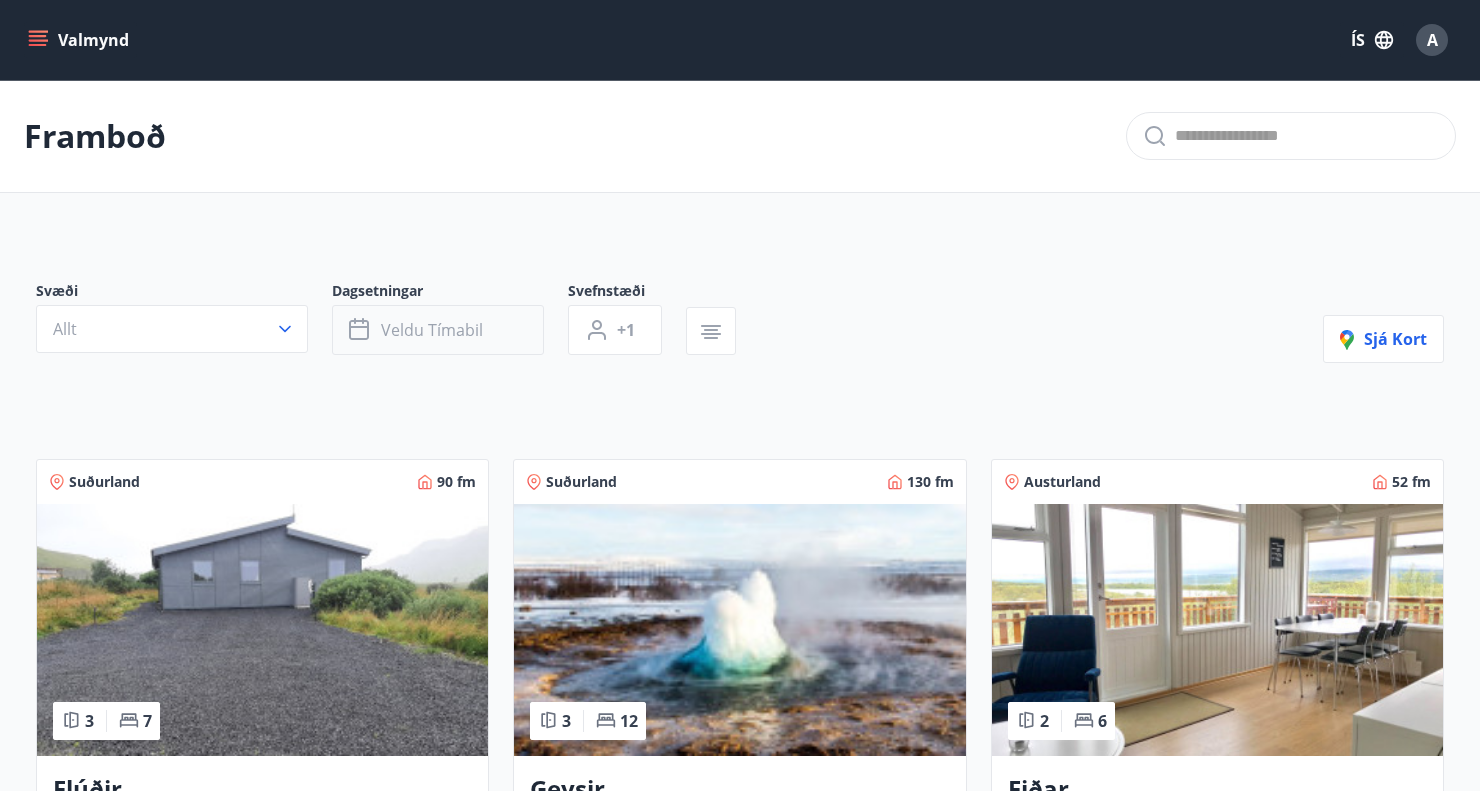 click on "Veldu tímabil" at bounding box center [432, 330] 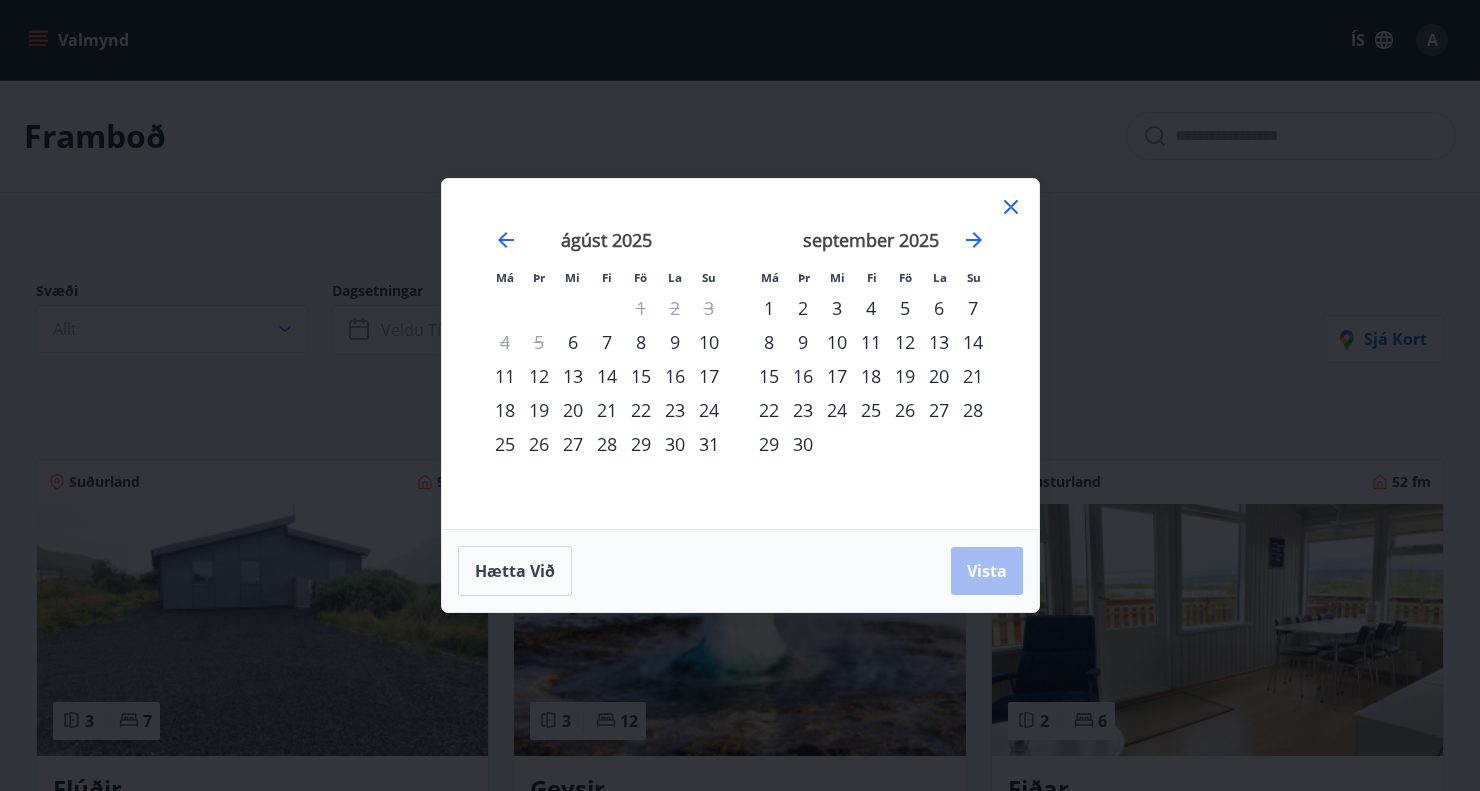 click on "22" at bounding box center [641, 410] 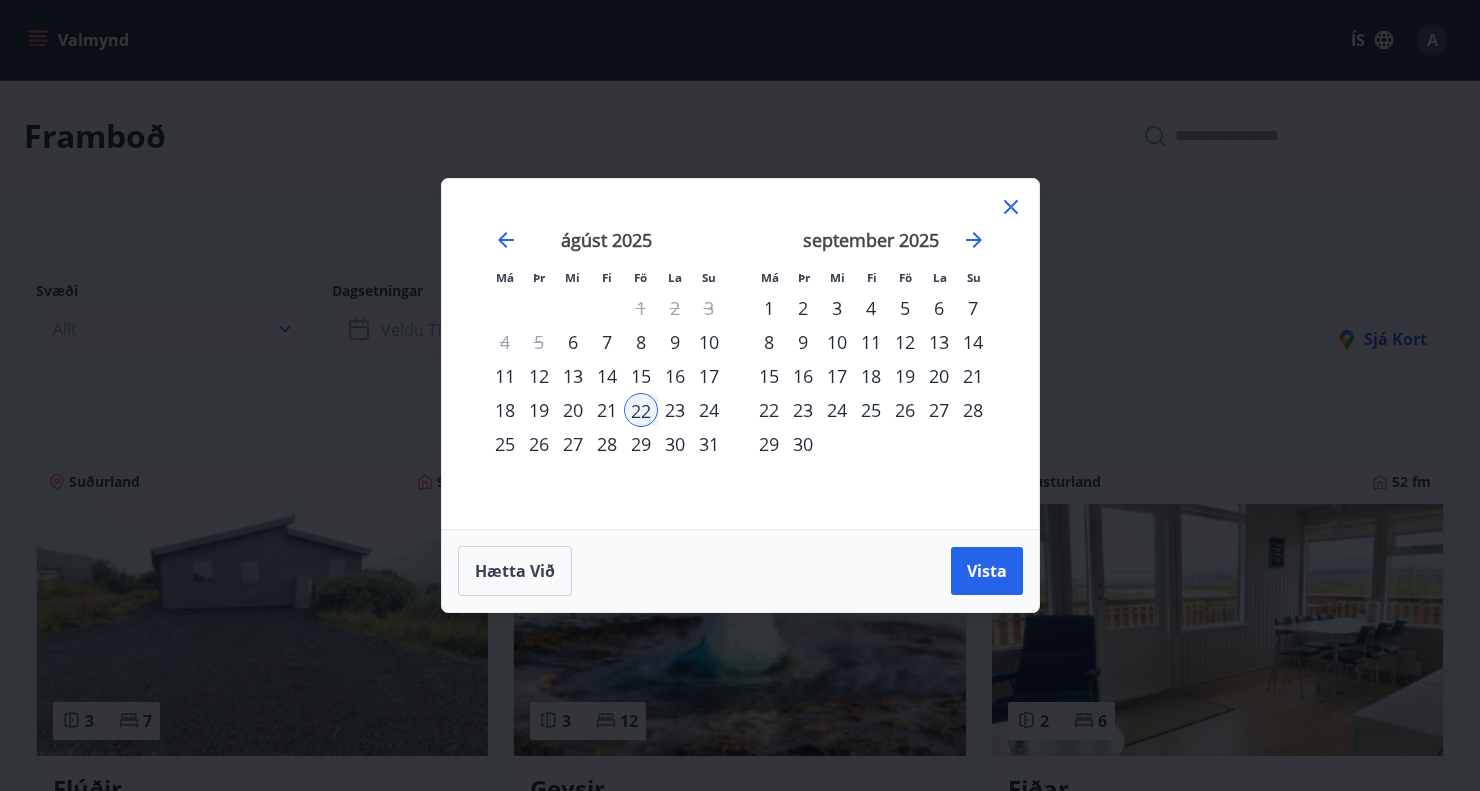 click on "21" at bounding box center [607, 410] 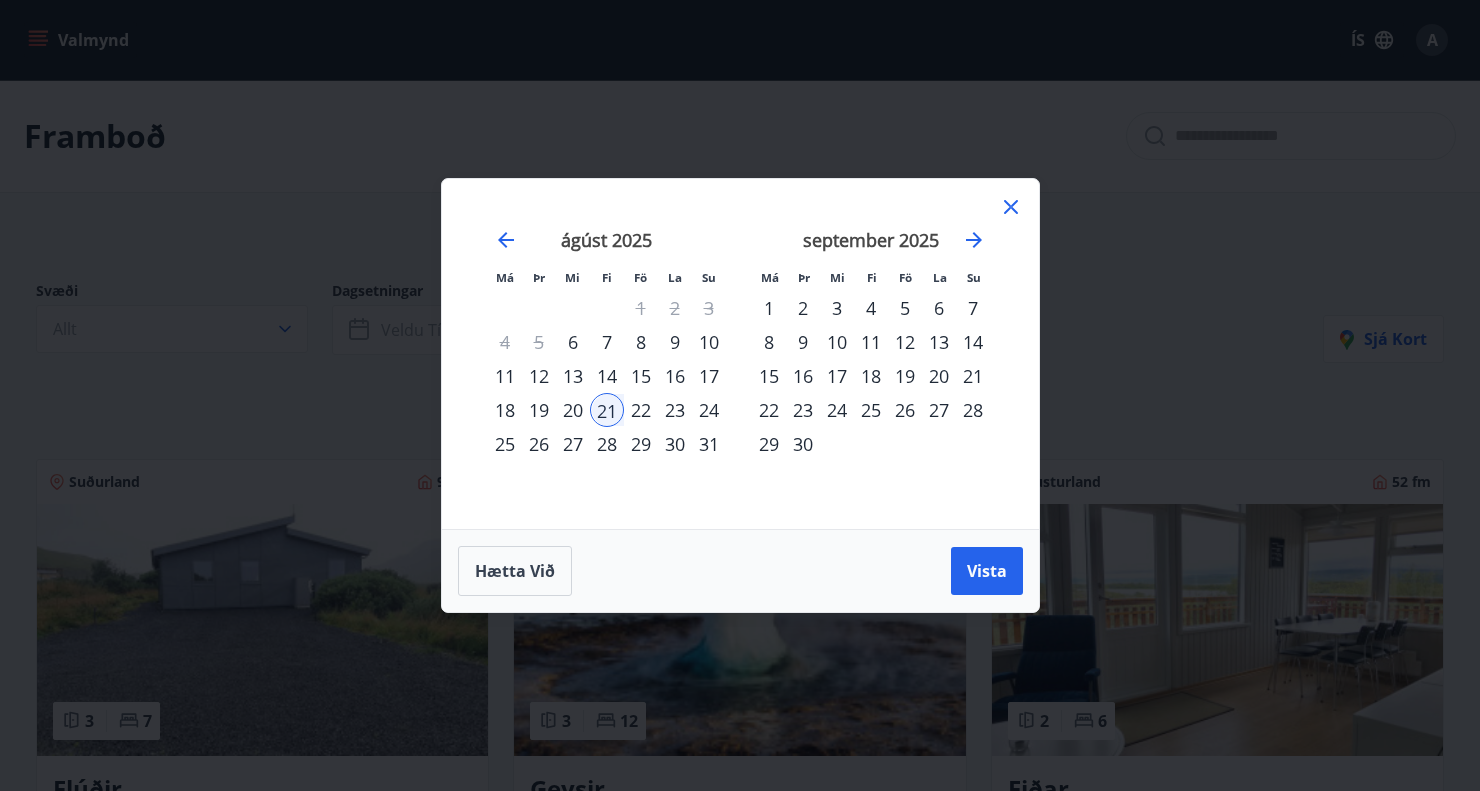 click on "24" at bounding box center (709, 410) 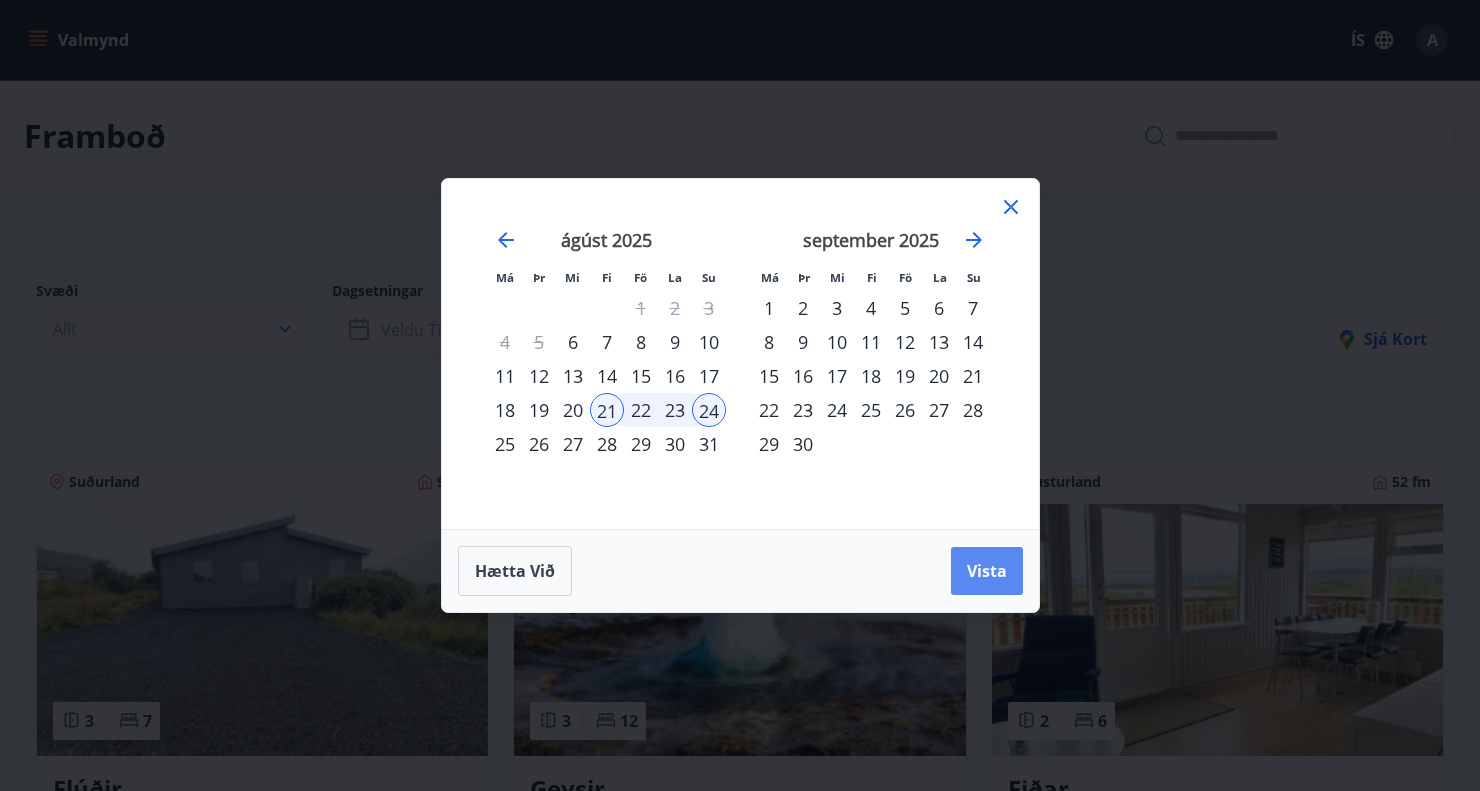 click on "Vista" at bounding box center [987, 571] 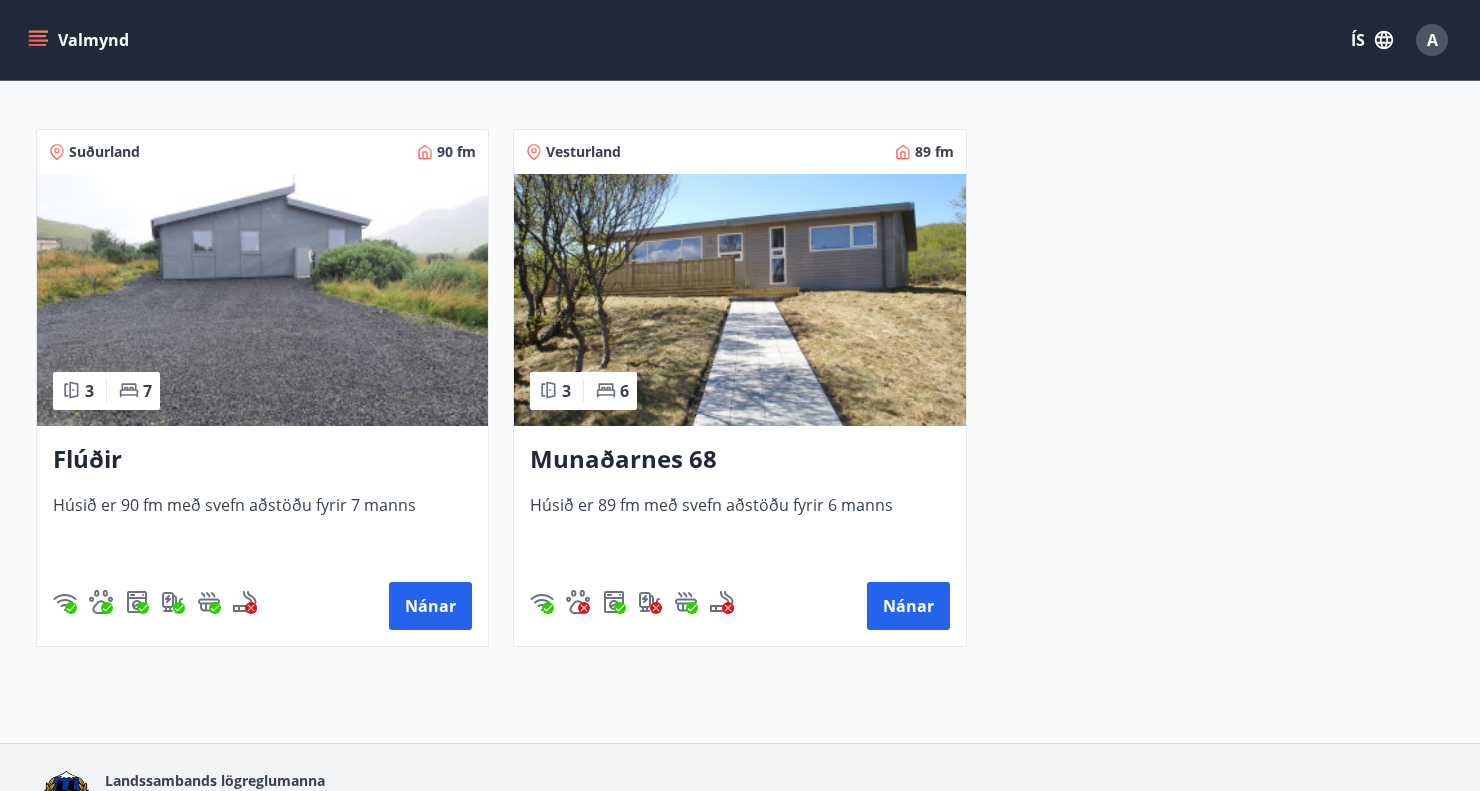 scroll, scrollTop: 0, scrollLeft: 0, axis: both 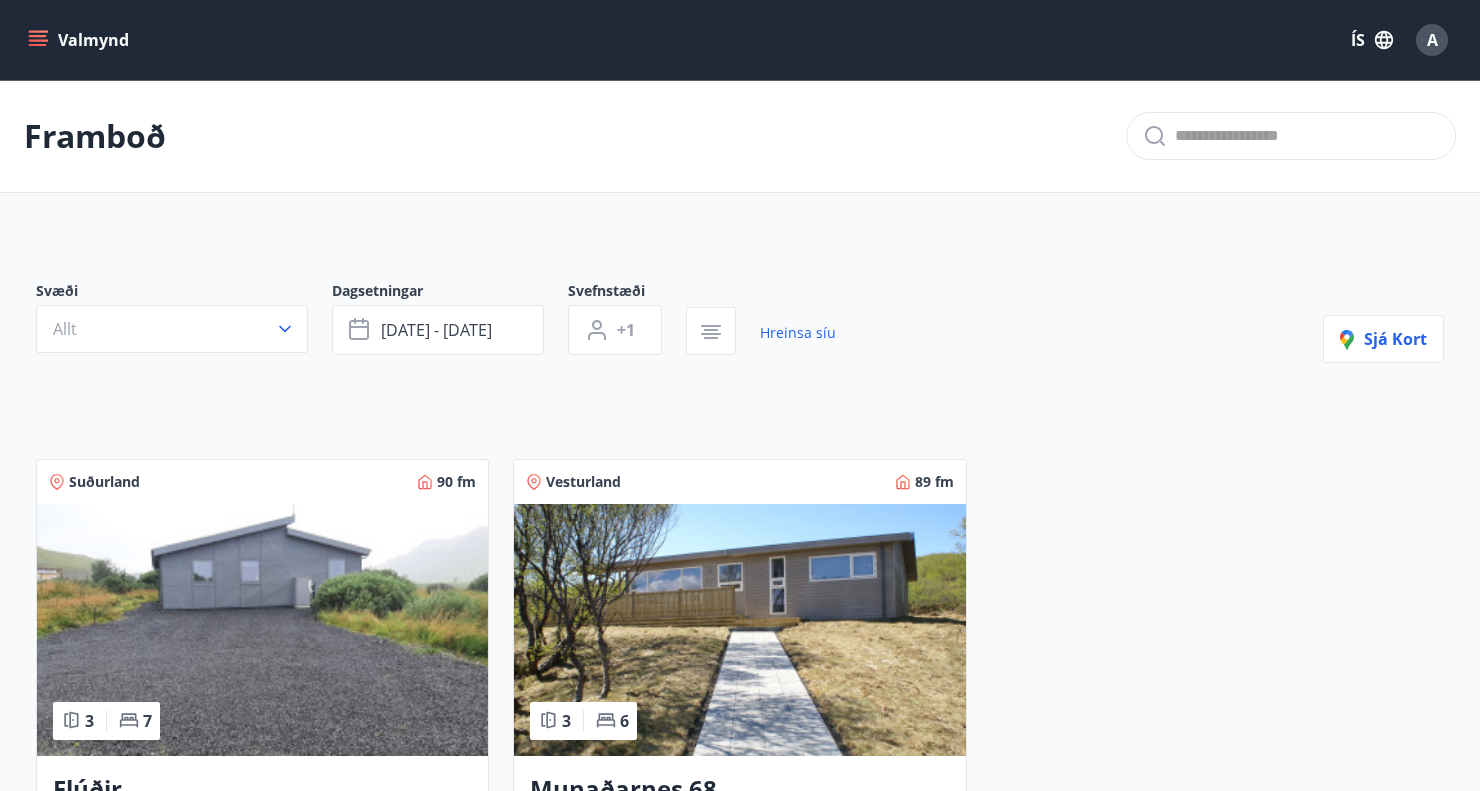 click on "Svæði Allt Dagsetningar [DATE] - [DATE] Svefnstæði +1 Hreinsa síu Sjá kort Suðurland 90 fm 3 7 Flúðir Húsið er 90 fm með svefn aðstöðu fyrir 7 manns Nánar Vesturland 89 fm 3 6 Munaðarnes 68 Húsið er 89 fm með svefn aðstöðu fyrir 6 manns Nánar" at bounding box center (740, 613) 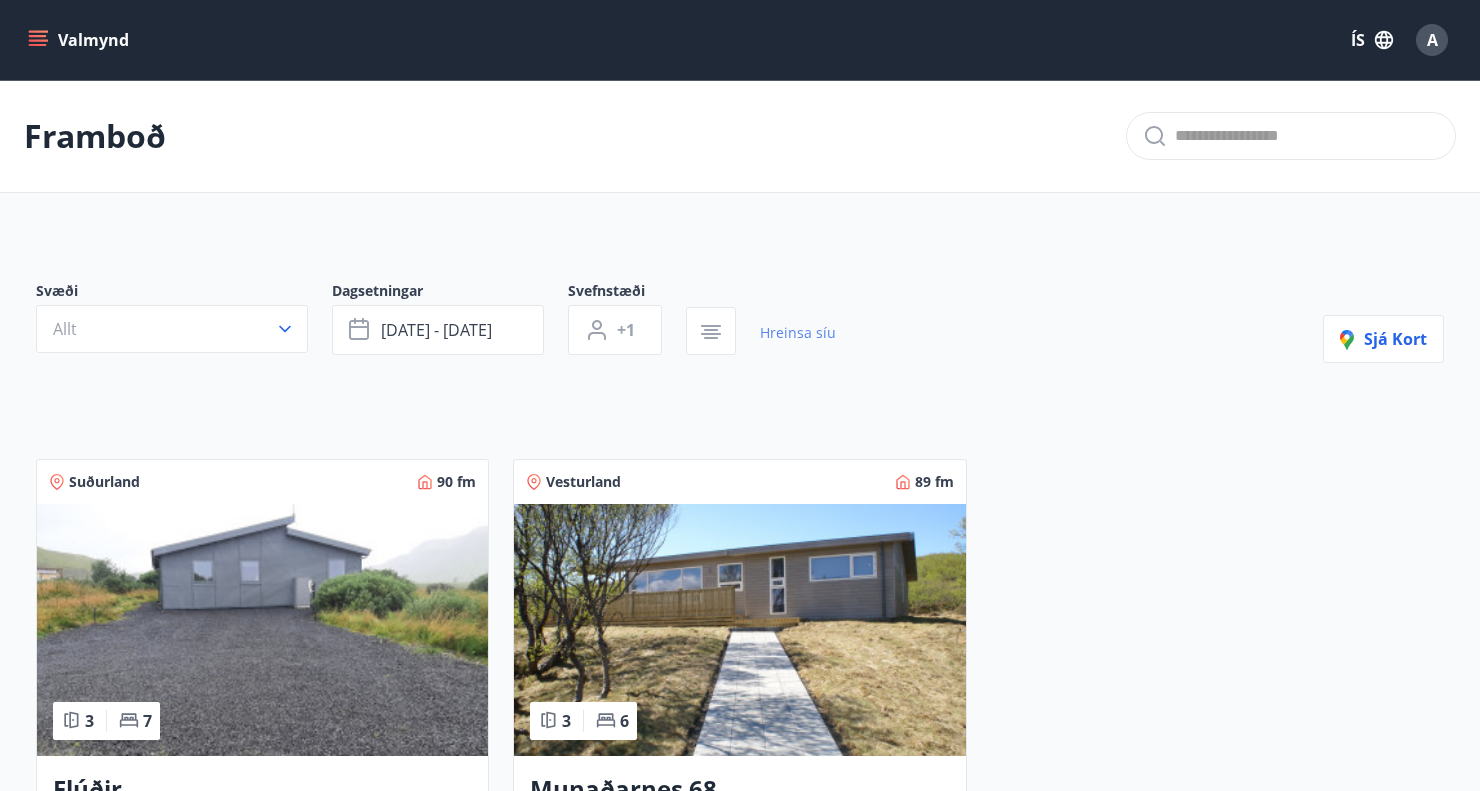 click on "Hreinsa síu" at bounding box center [798, 333] 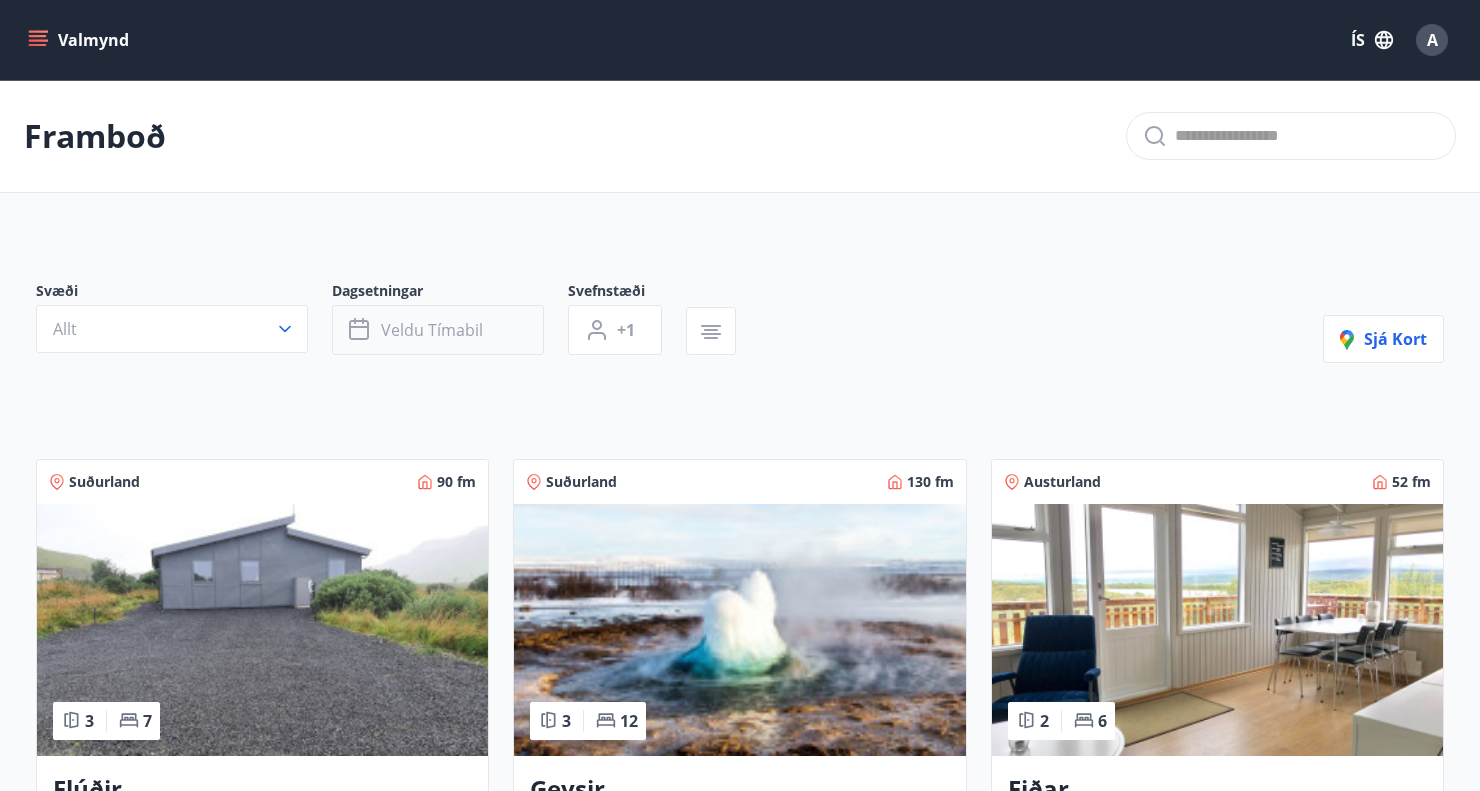click on "Veldu tímabil" at bounding box center [438, 330] 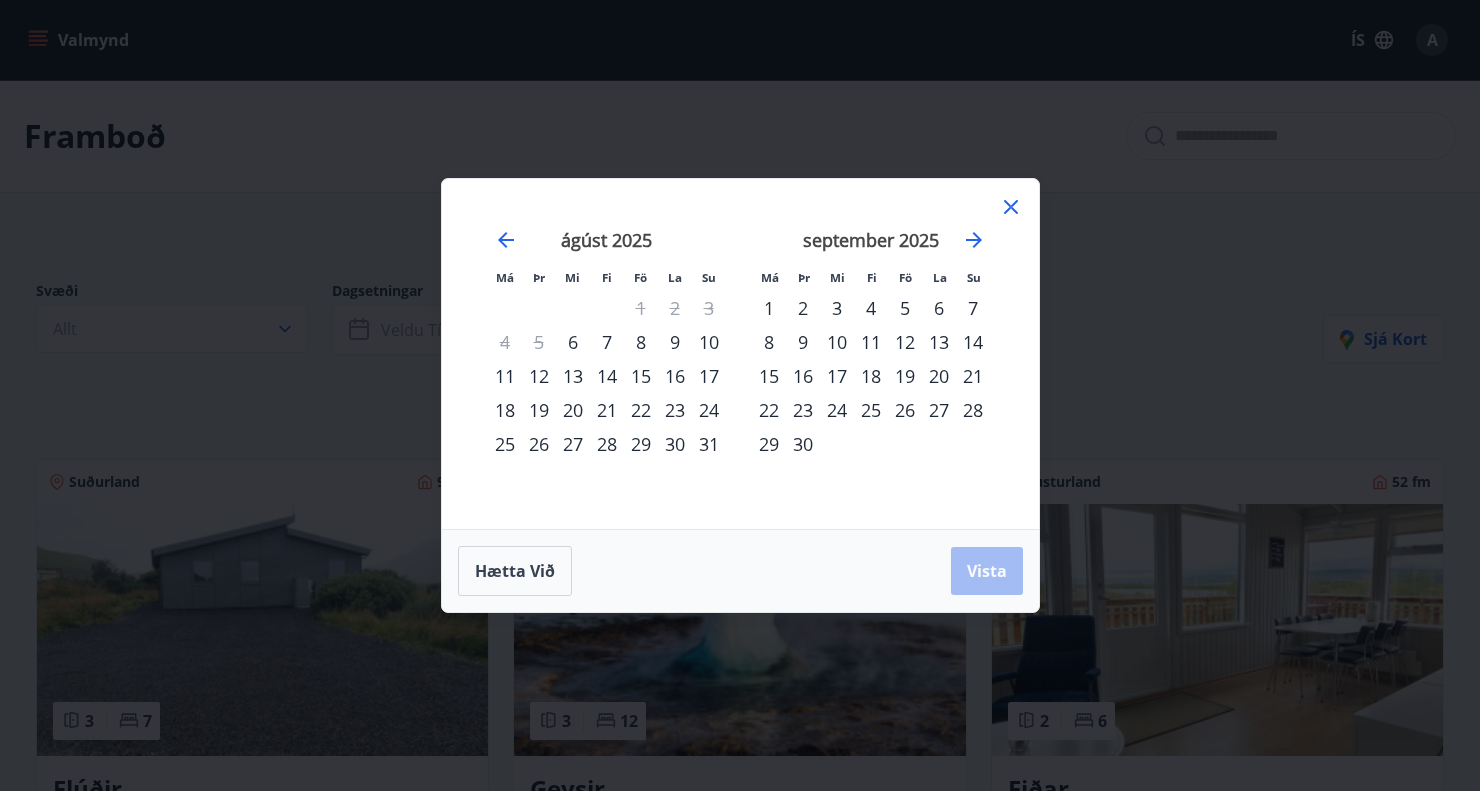click on "28" at bounding box center [607, 444] 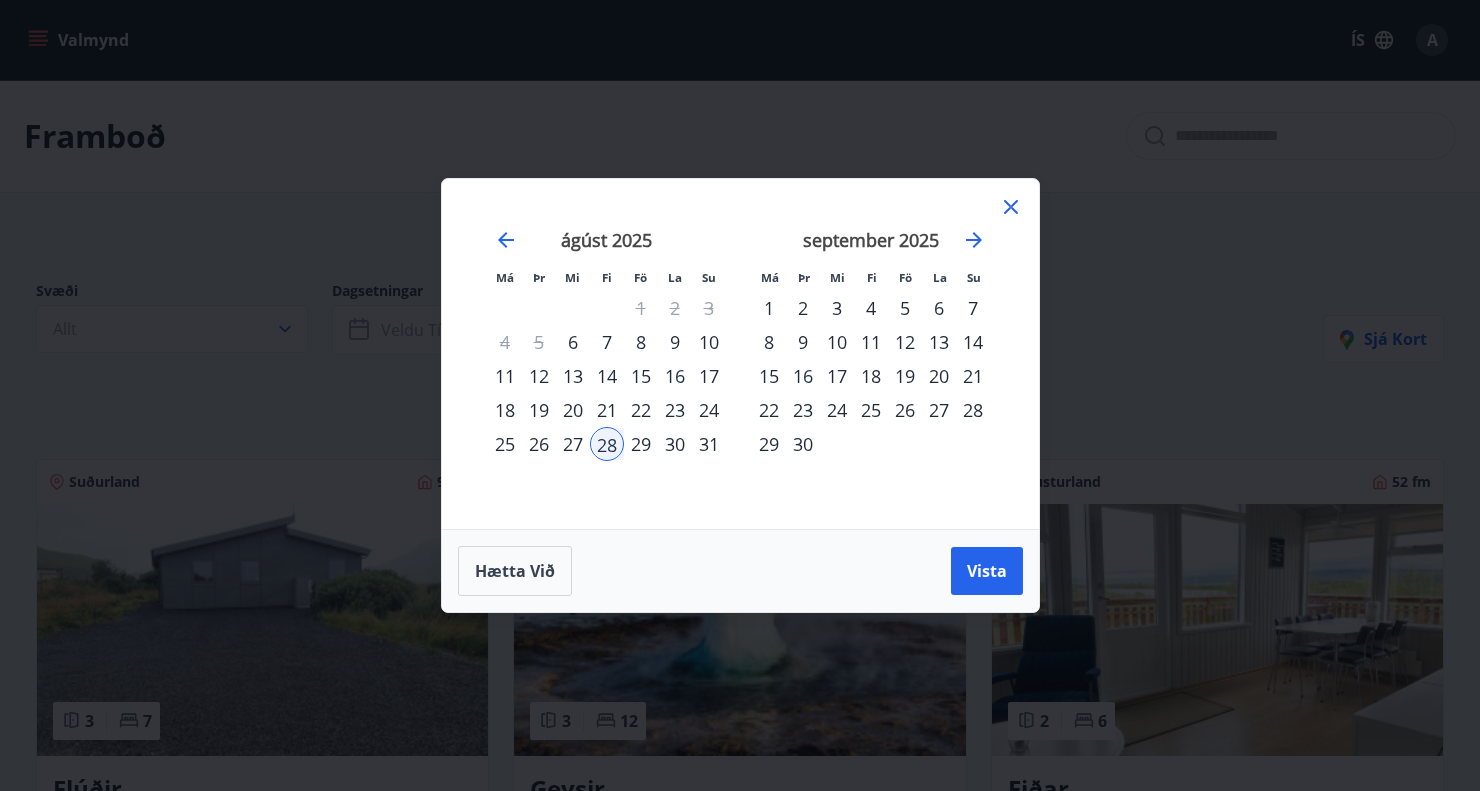 click on "31" at bounding box center (709, 444) 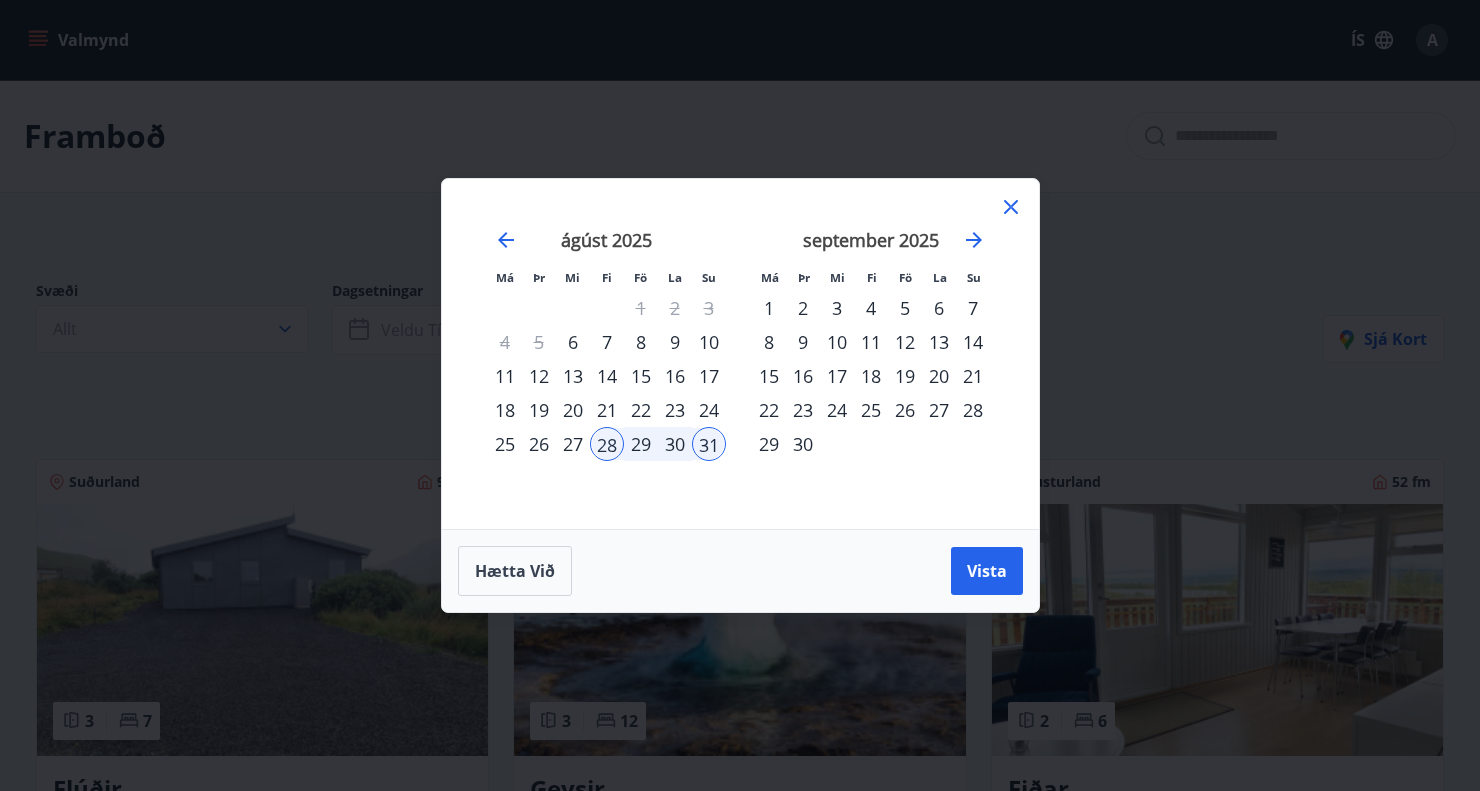 click on "25" at bounding box center [871, 410] 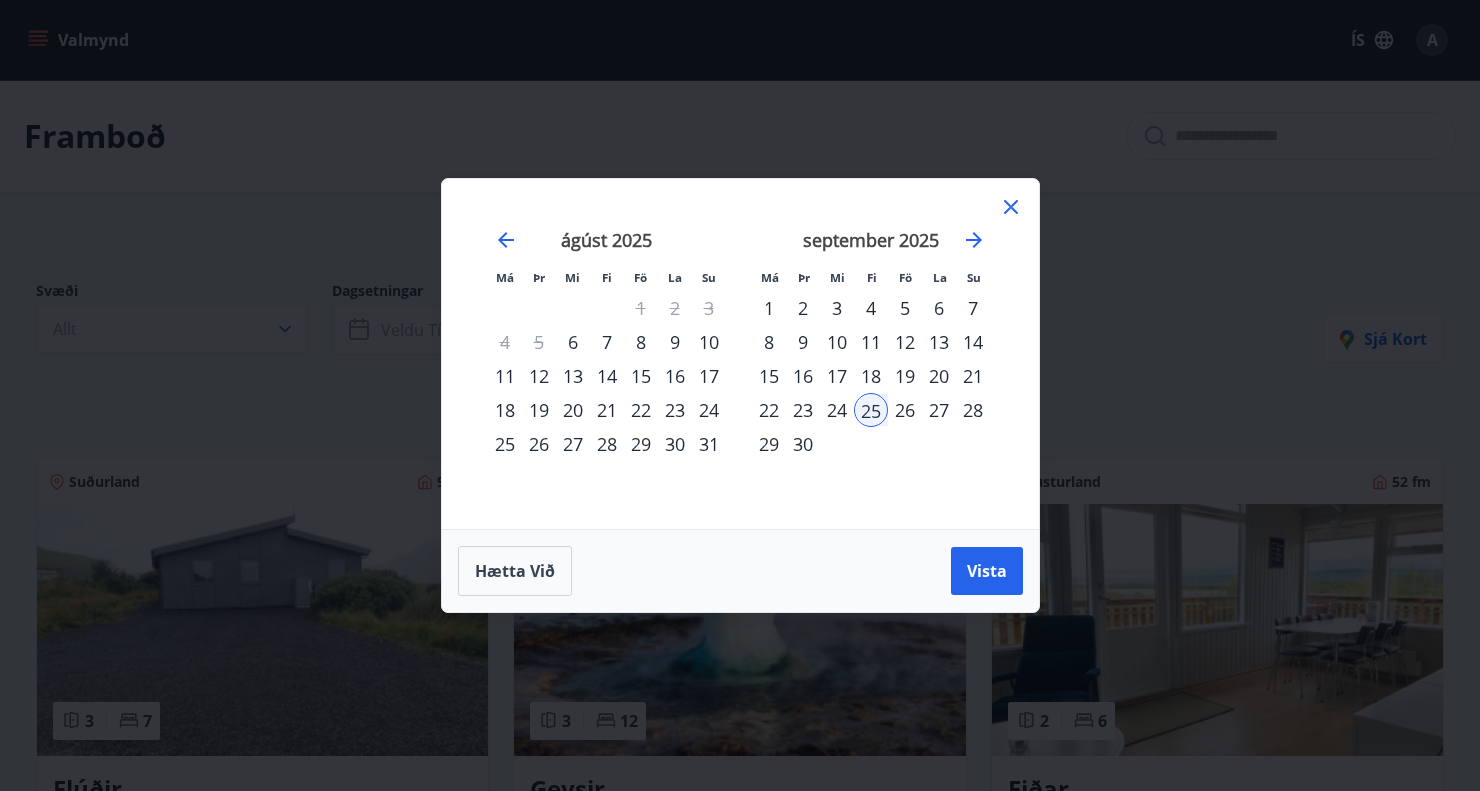 click on "28" at bounding box center [973, 410] 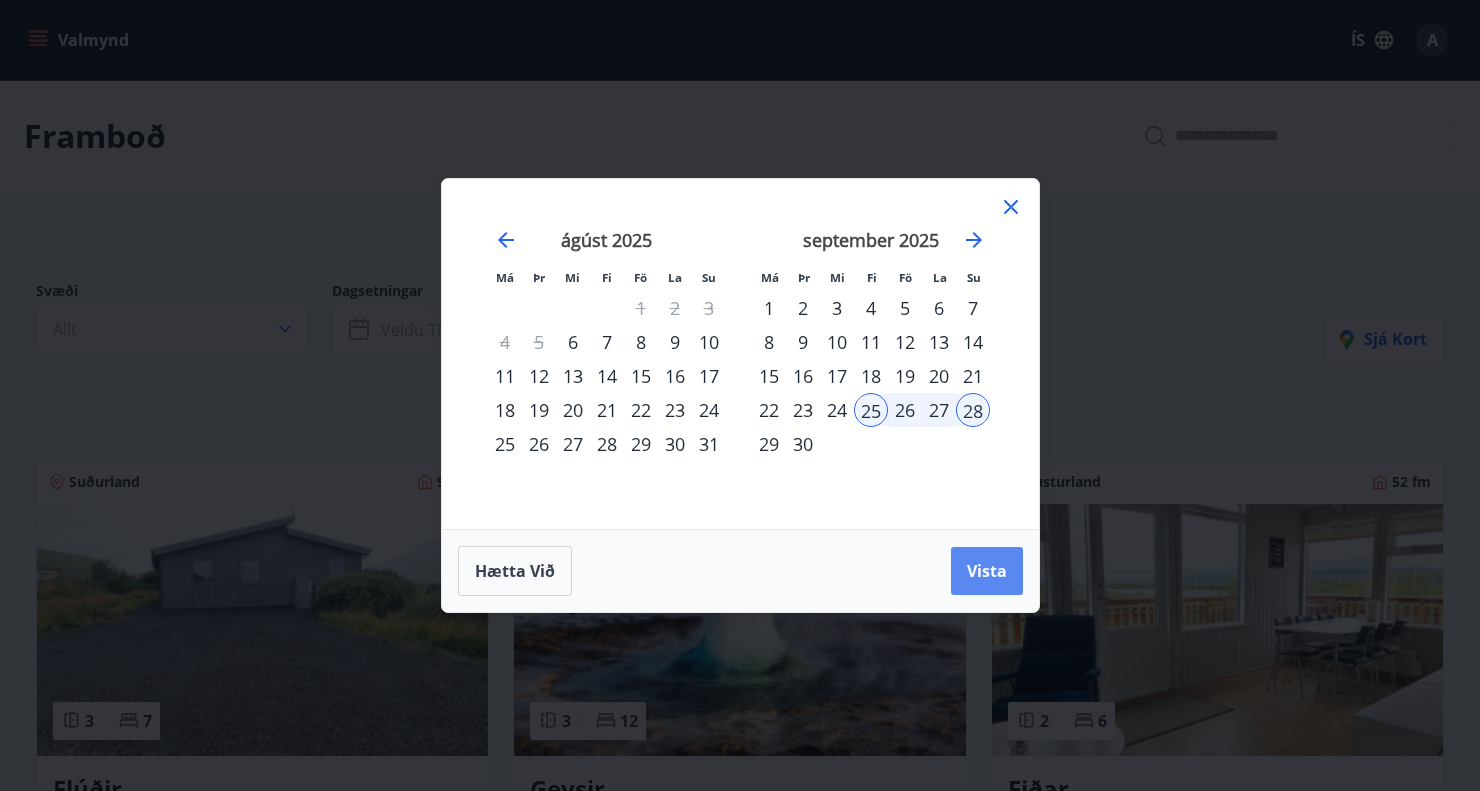 click on "Vista" at bounding box center [987, 571] 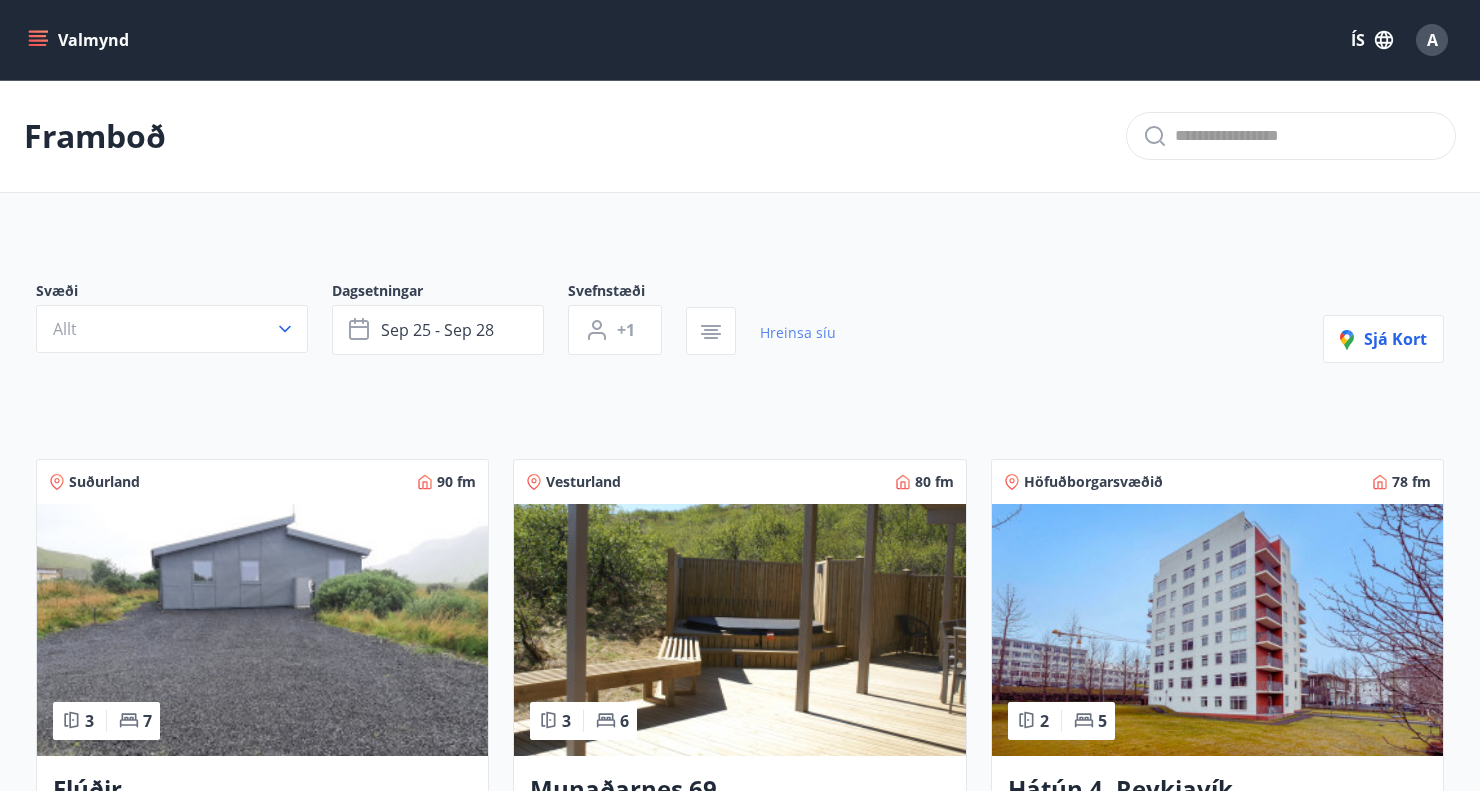 click on "Hreinsa síu" at bounding box center (798, 333) 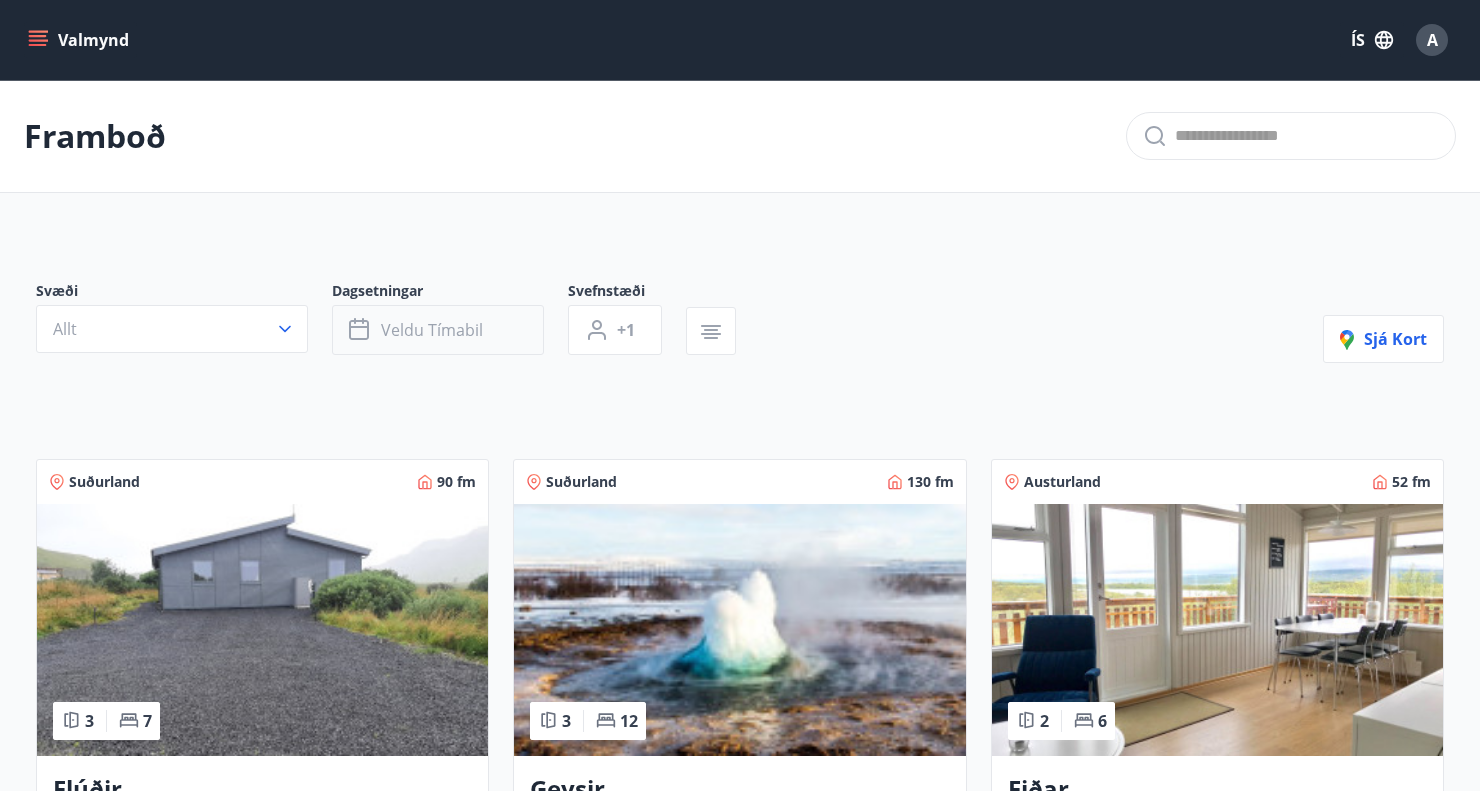 click on "Veldu tímabil" at bounding box center (438, 330) 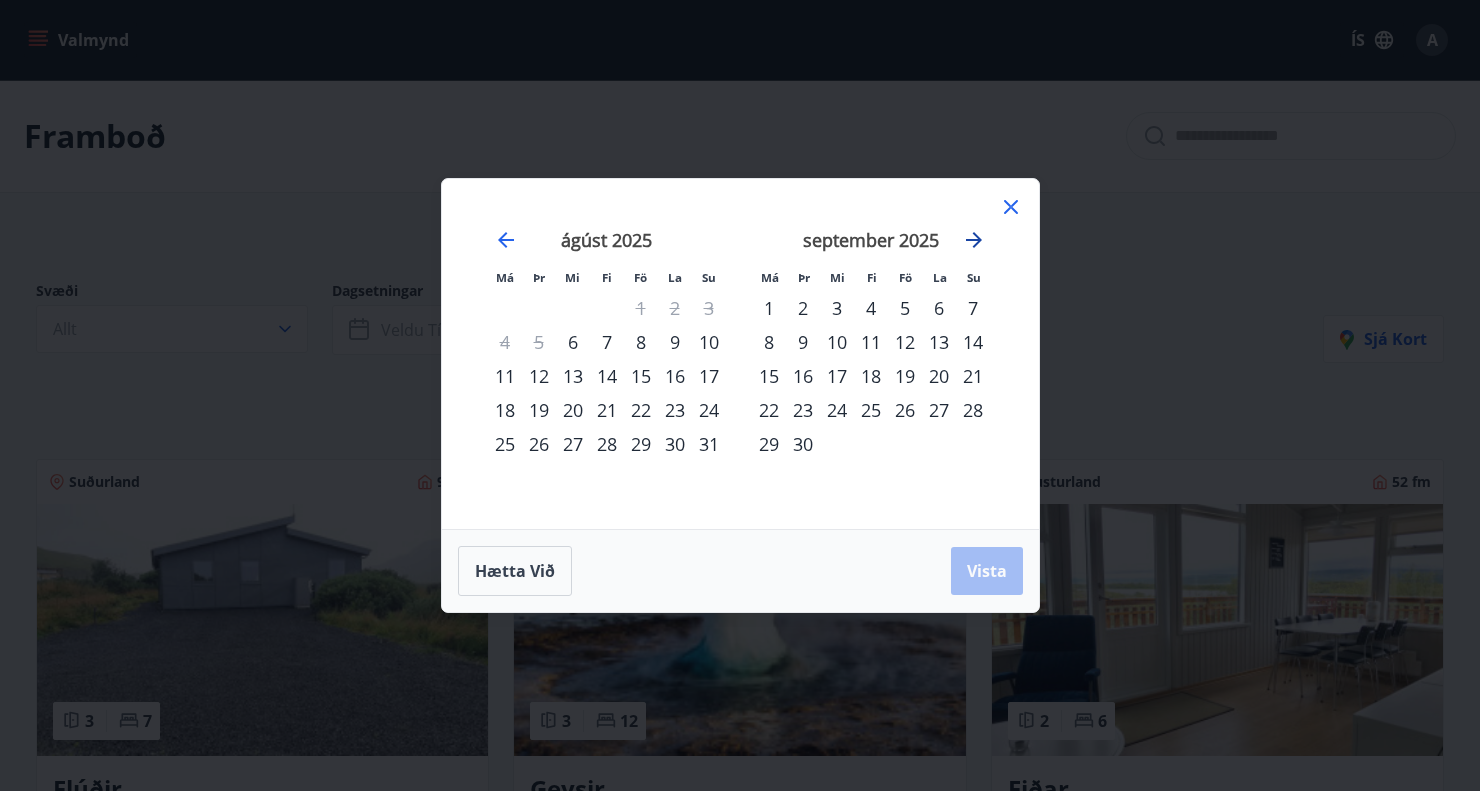 click 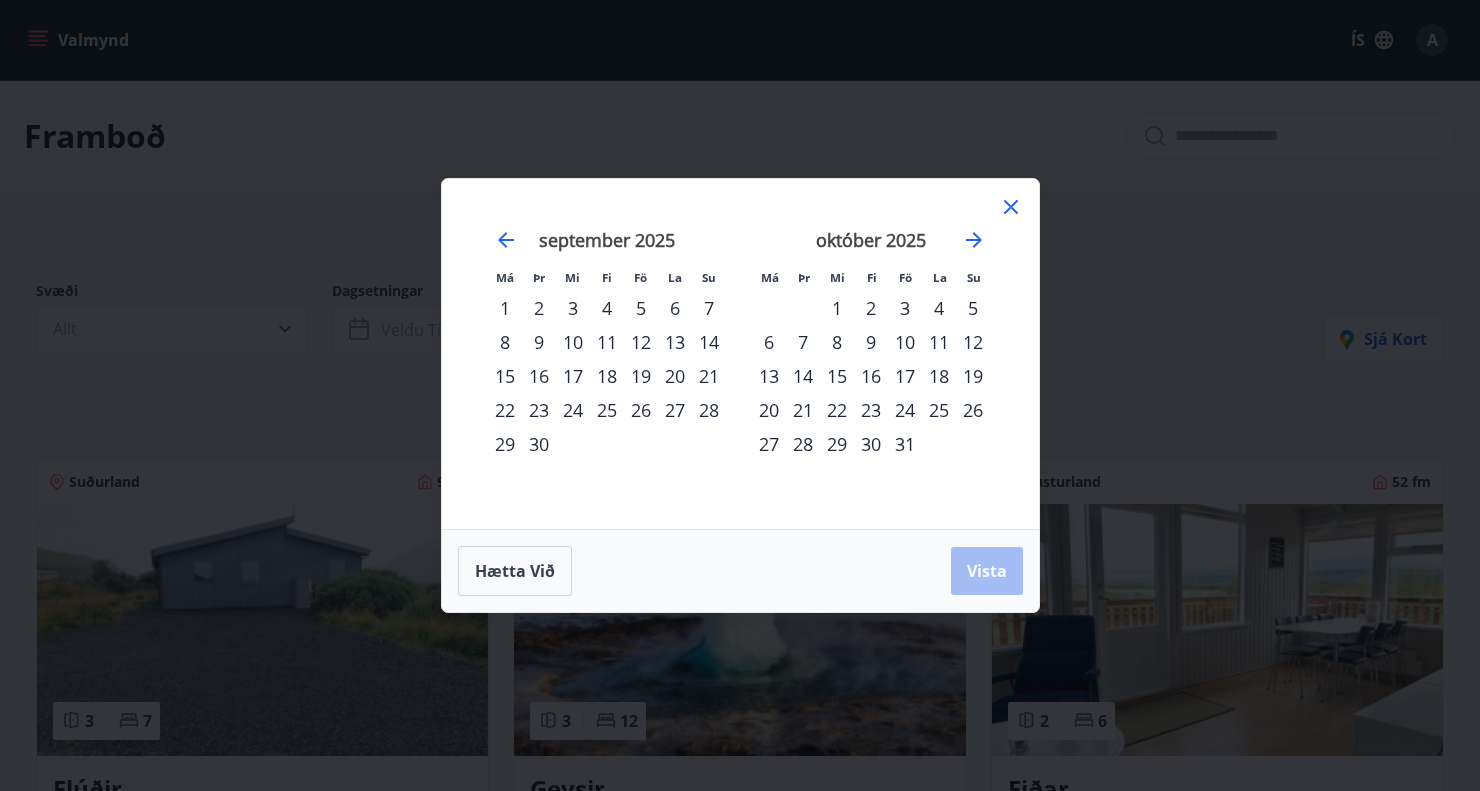 click on "2" at bounding box center (871, 308) 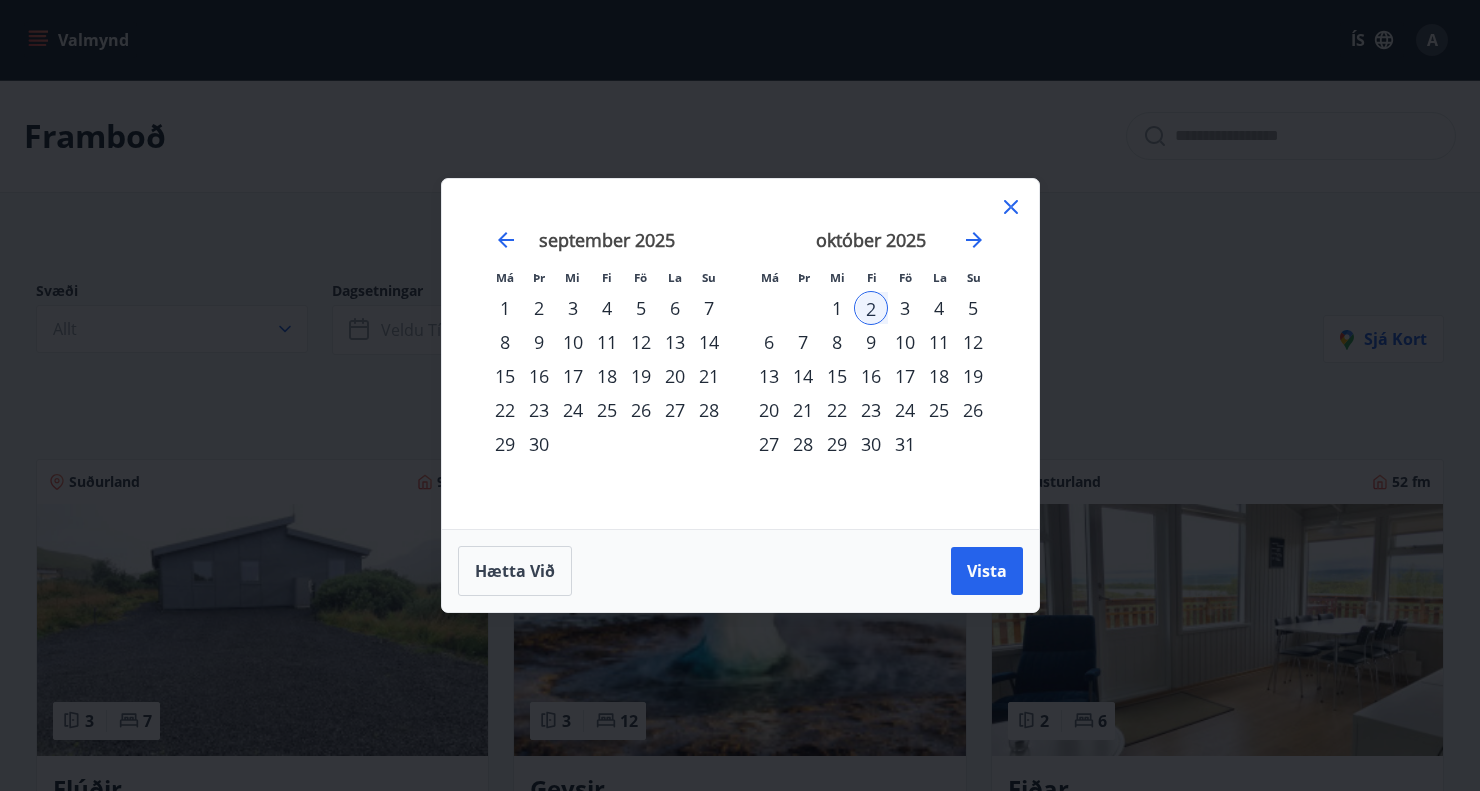 click on "5" at bounding box center [973, 308] 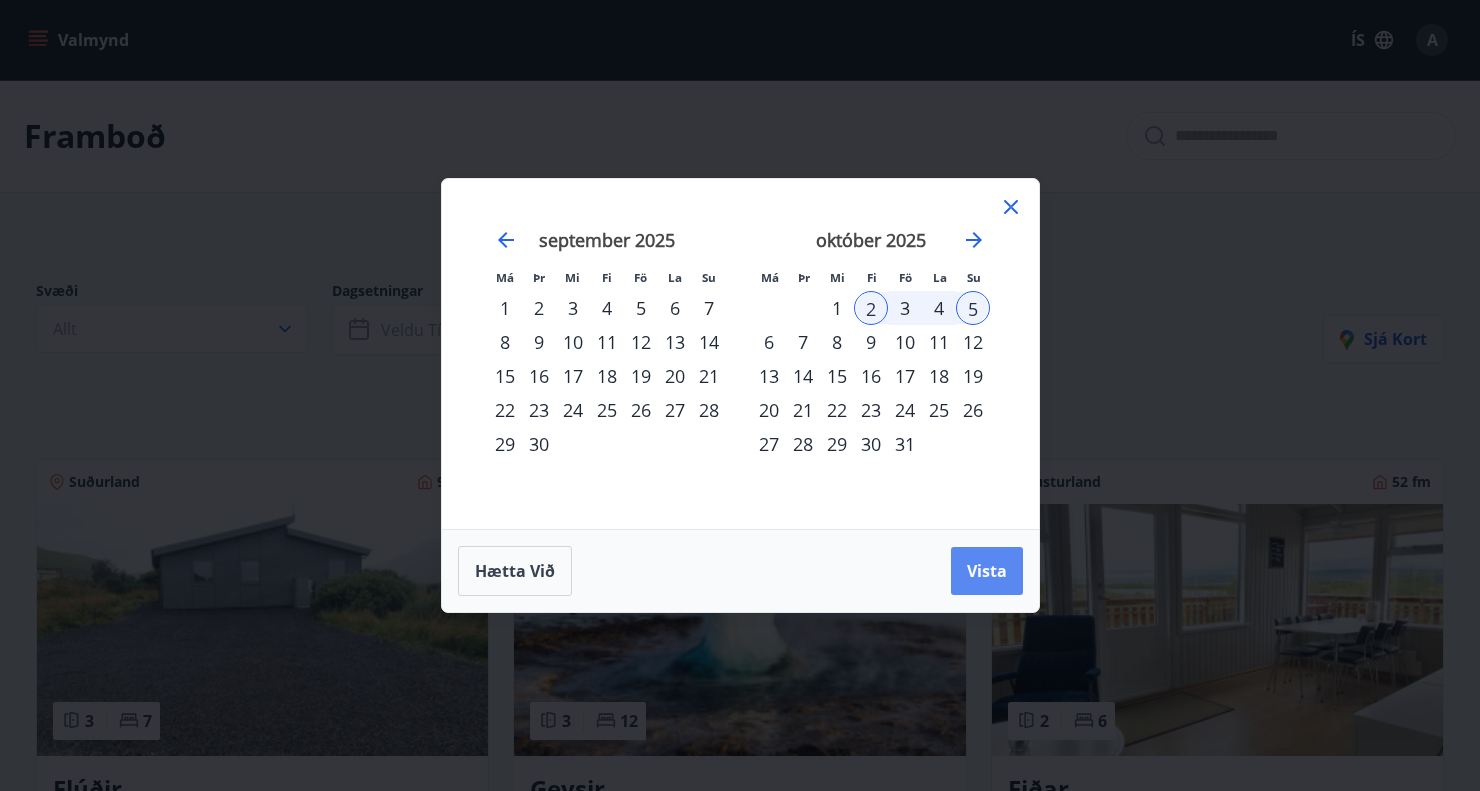 click on "Vista" at bounding box center [987, 571] 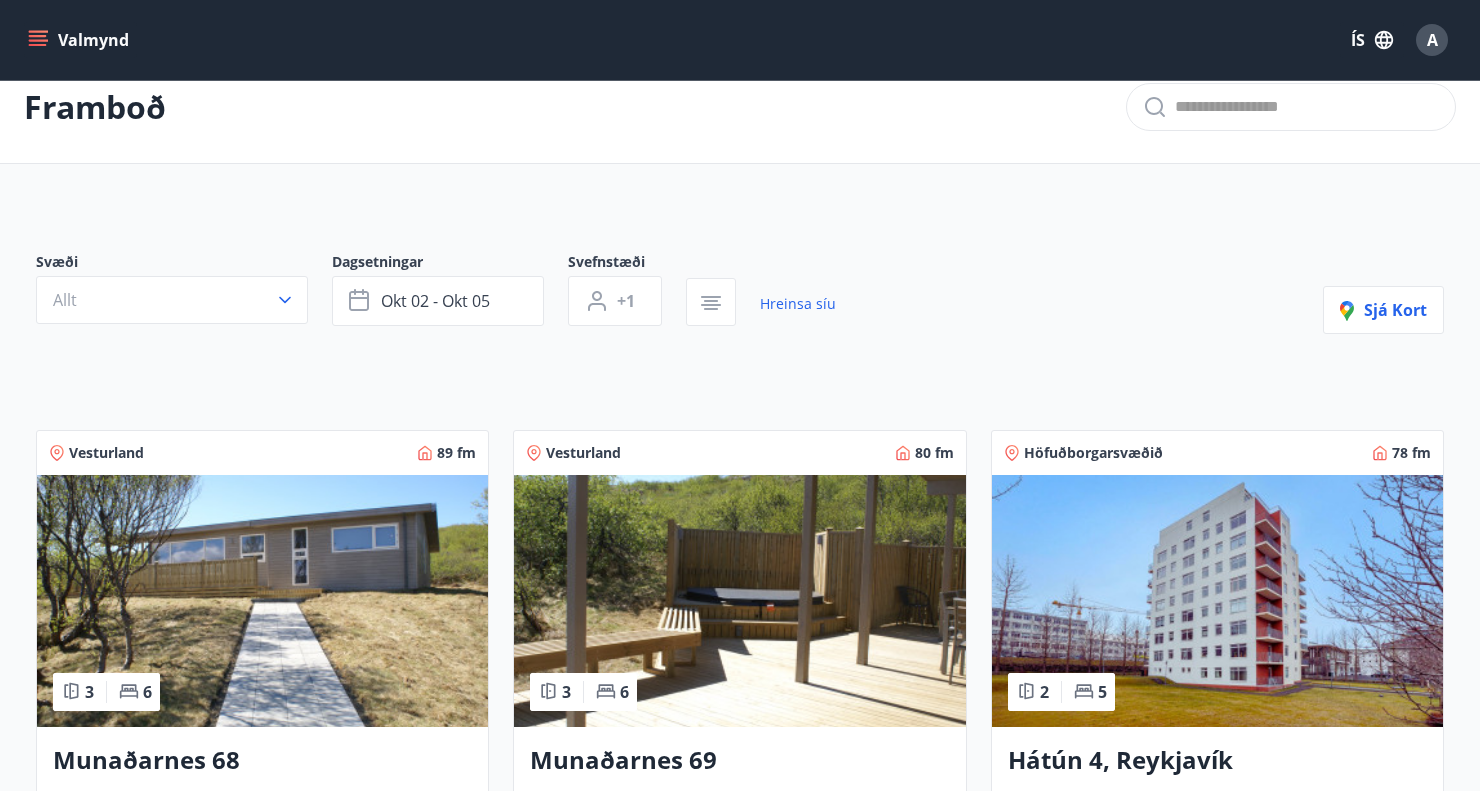 scroll, scrollTop: 0, scrollLeft: 0, axis: both 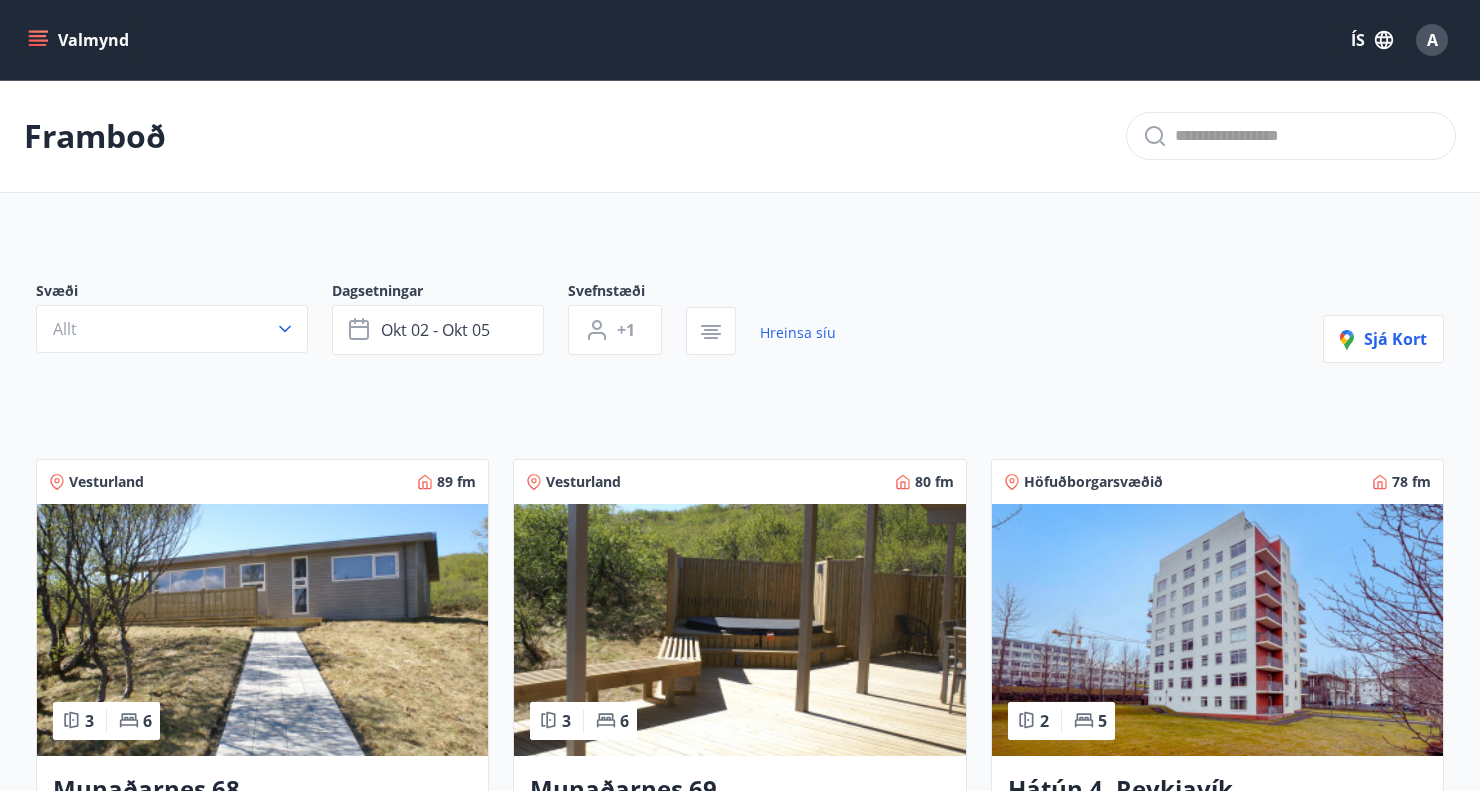 click 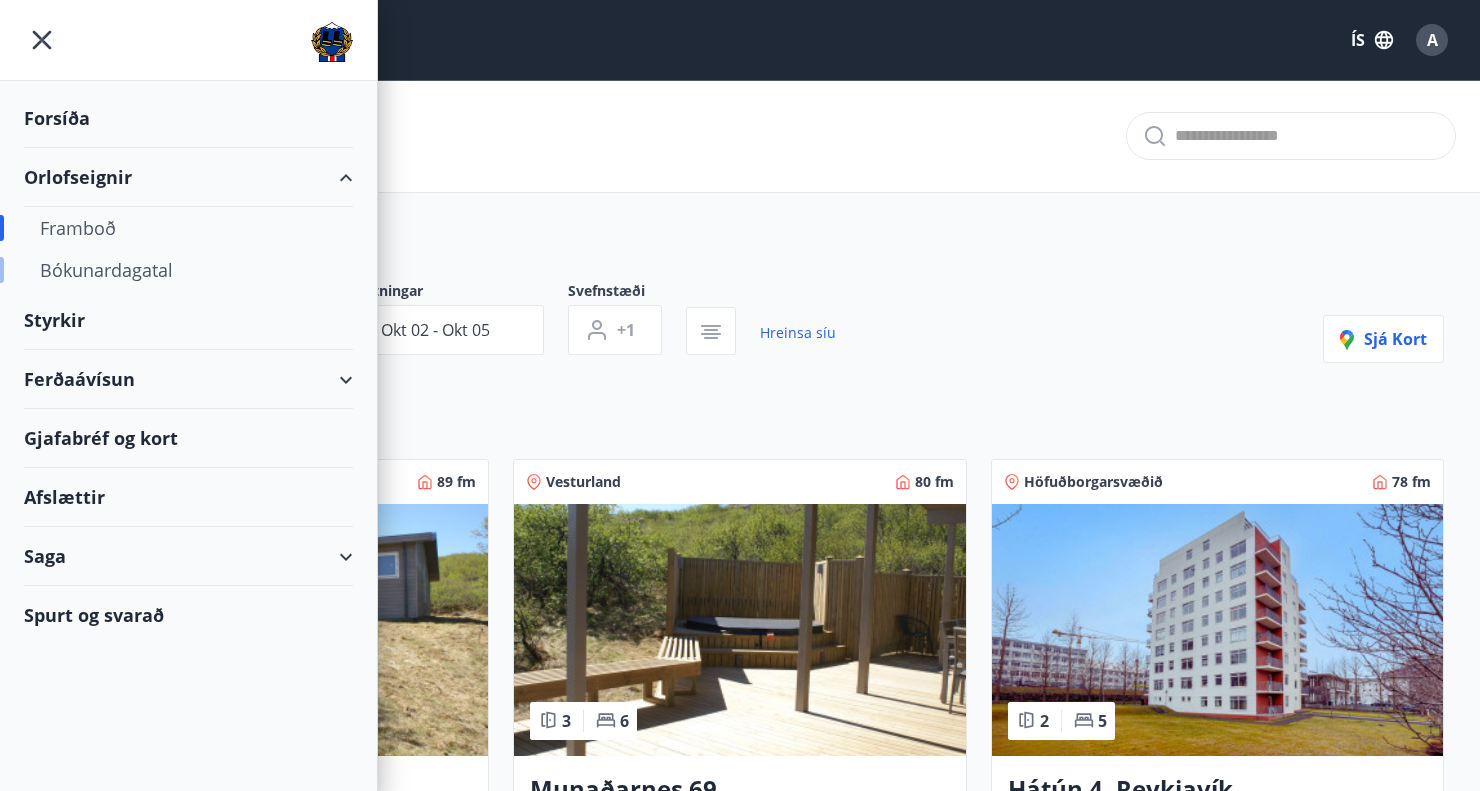 click on "Bókunardagatal" at bounding box center (188, 270) 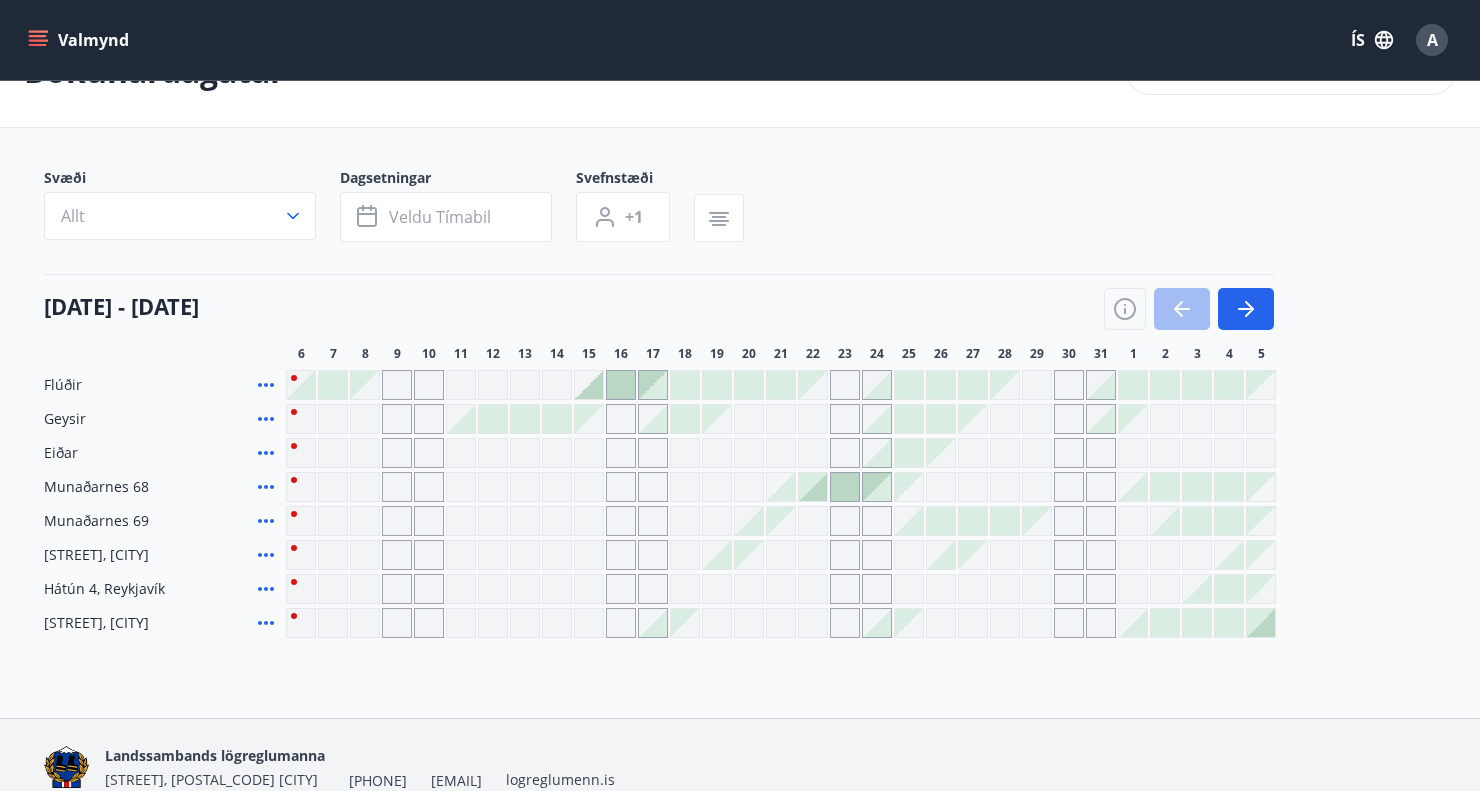 scroll, scrollTop: 66, scrollLeft: 0, axis: vertical 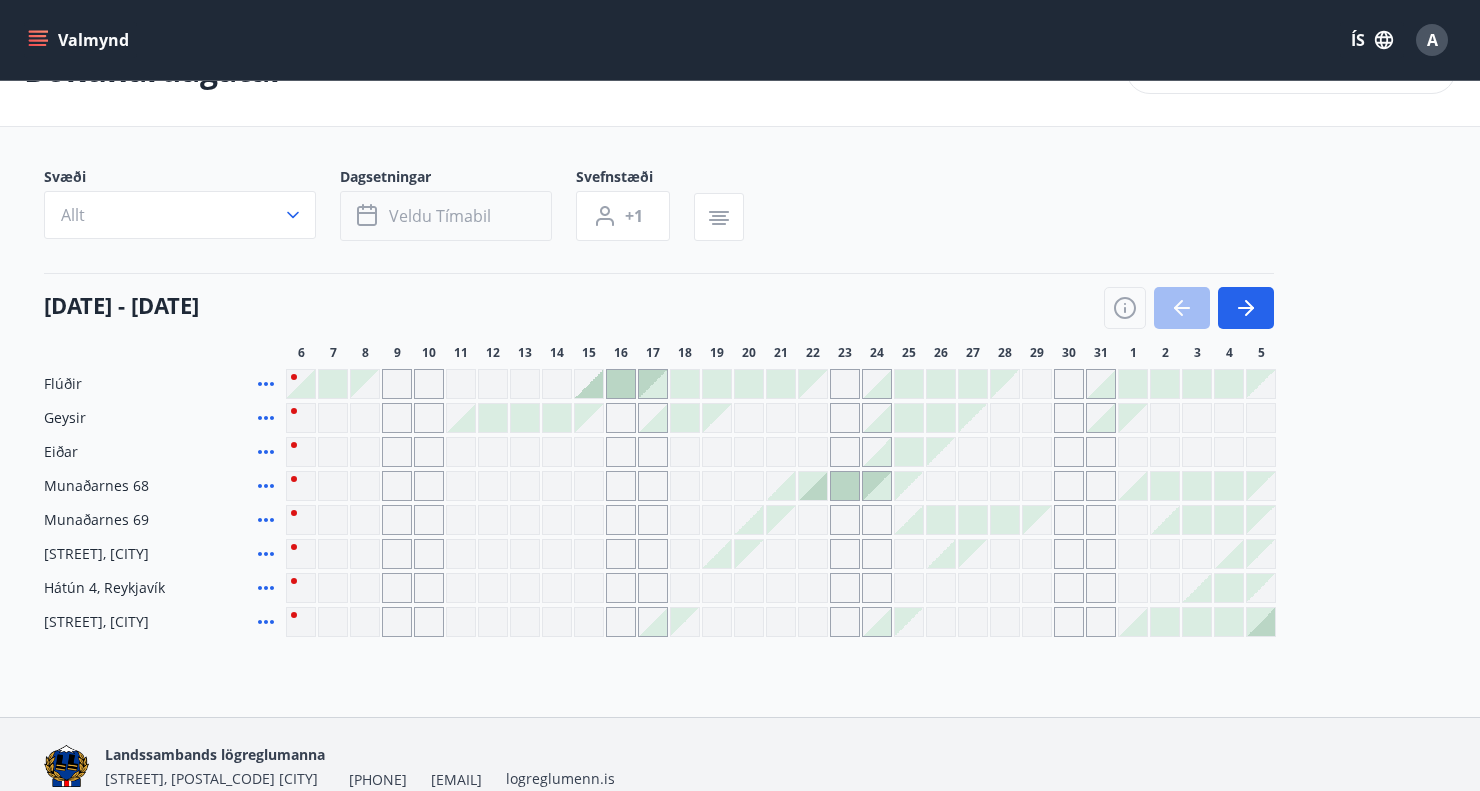 click on "Veldu tímabil" at bounding box center (440, 216) 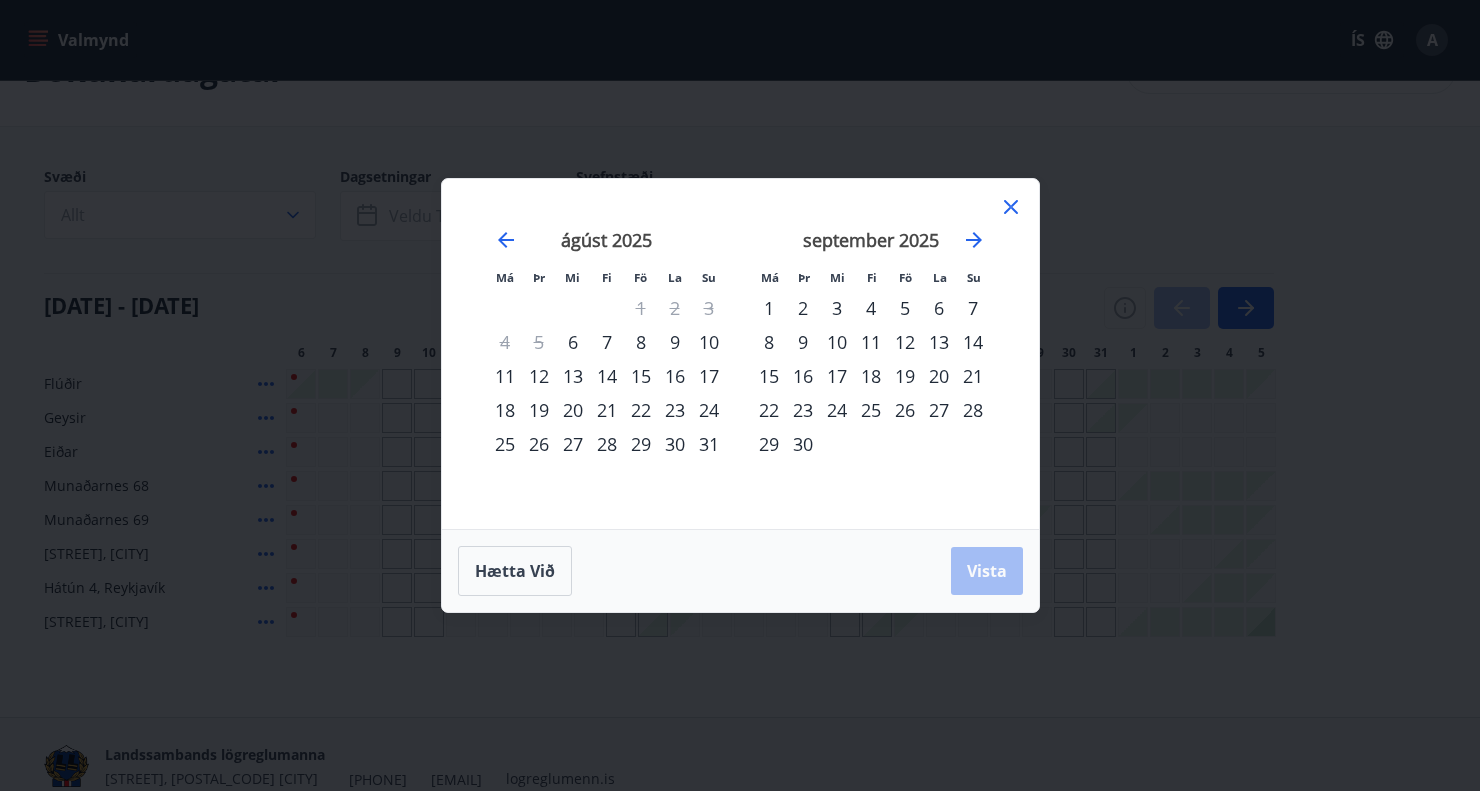 click on "4" at bounding box center [871, 308] 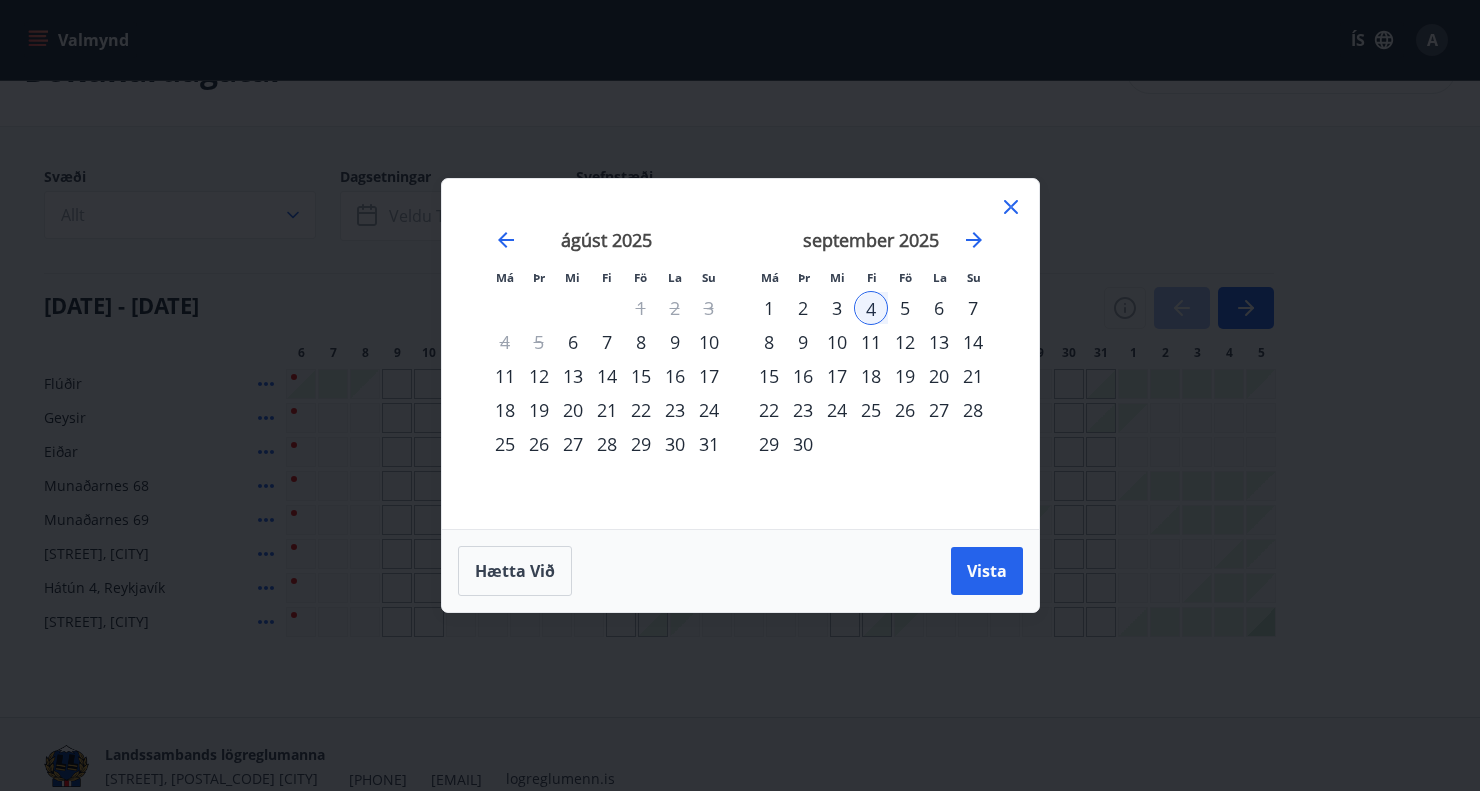 click on "7" at bounding box center [973, 308] 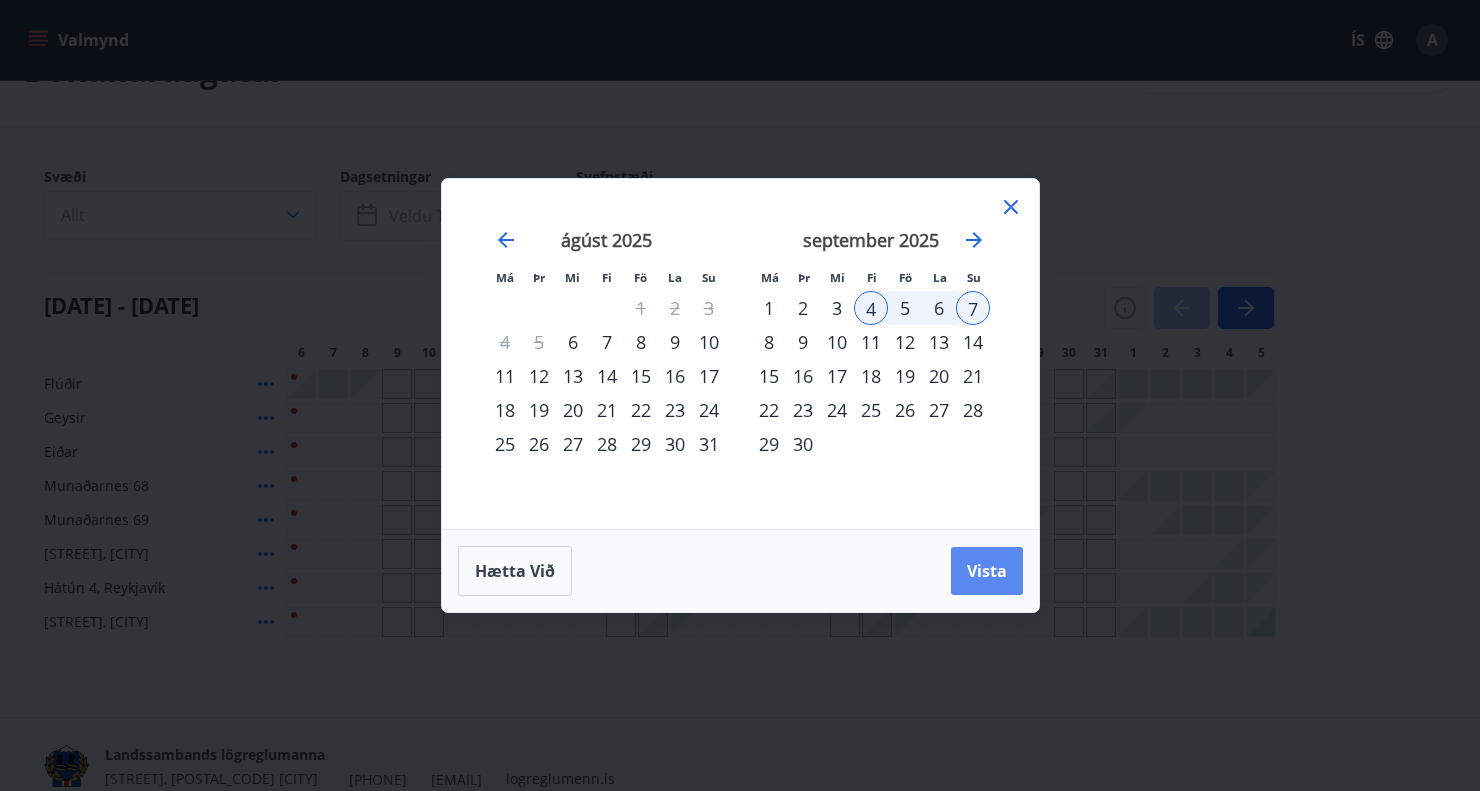 click on "Vista" at bounding box center [987, 571] 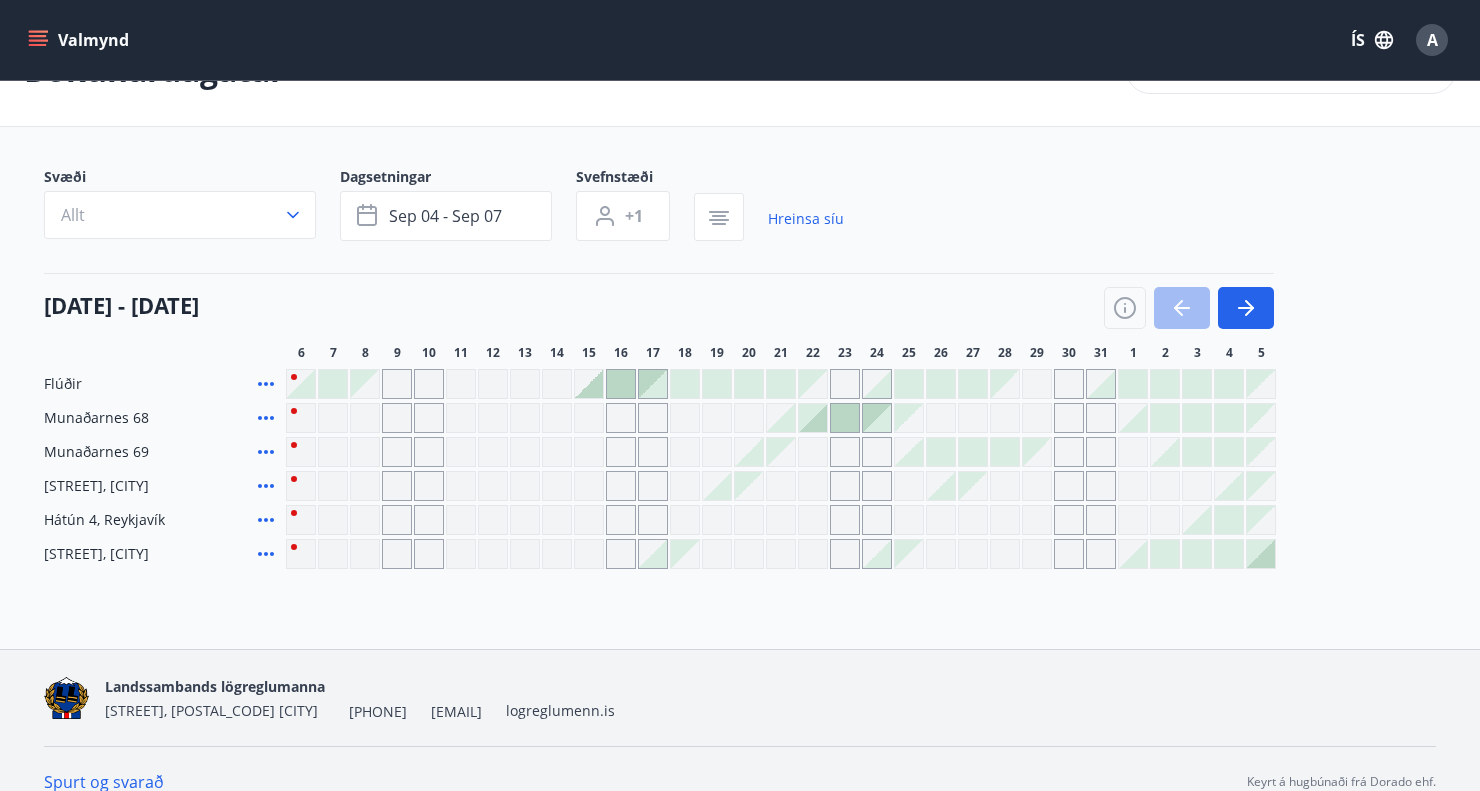 scroll, scrollTop: 3, scrollLeft: 0, axis: vertical 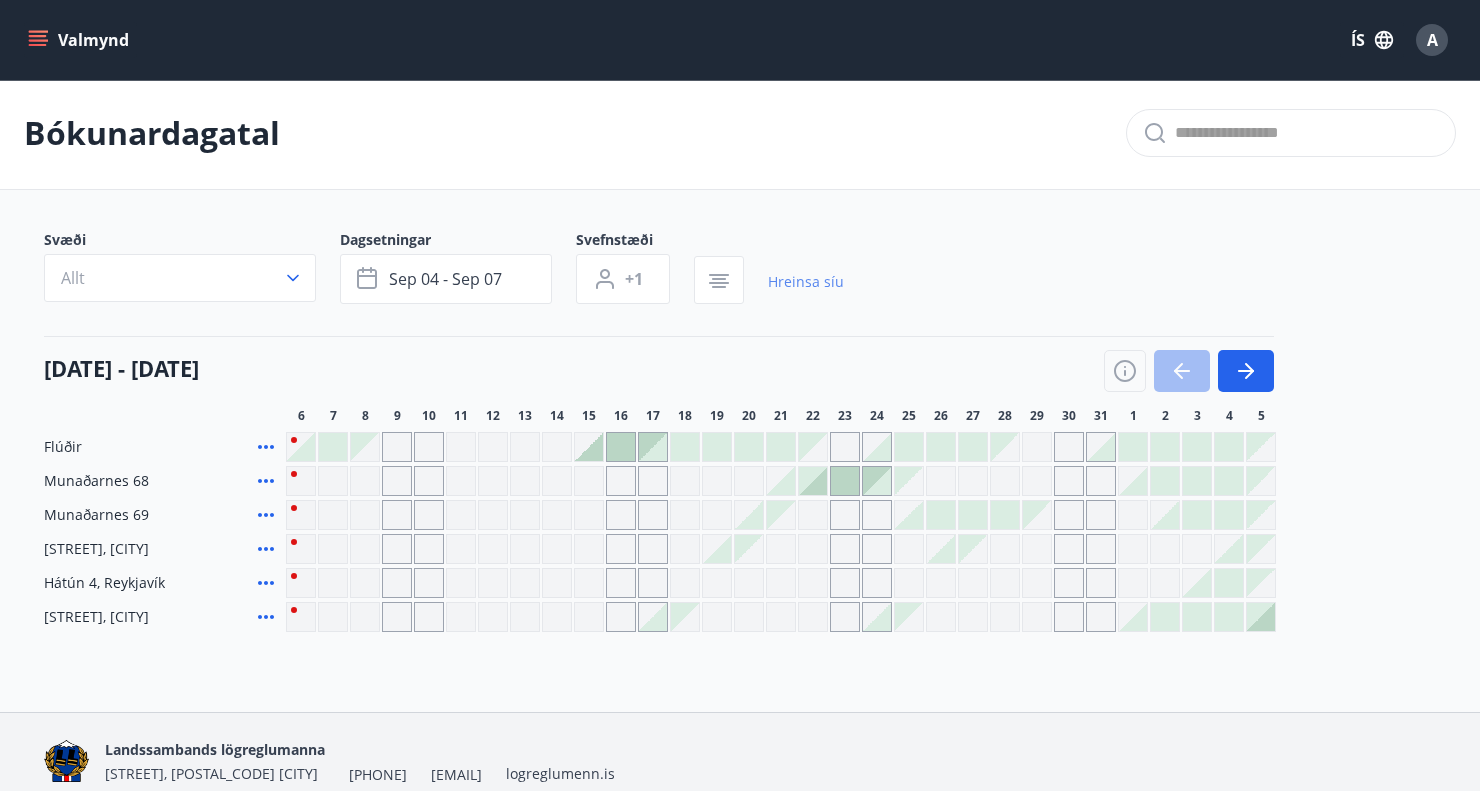 click on "Hreinsa síu" at bounding box center (806, 282) 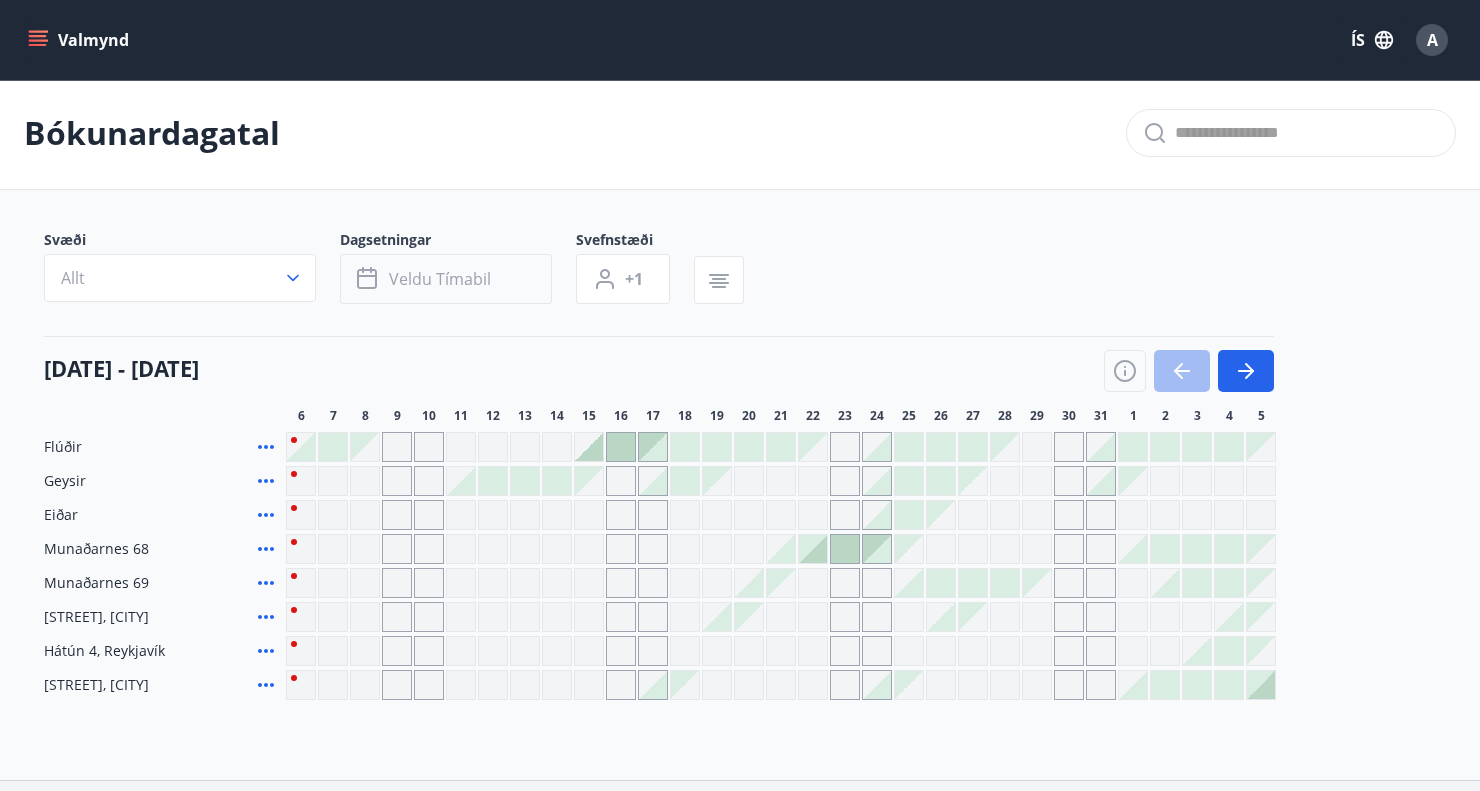 click on "Veldu tímabil" at bounding box center [440, 279] 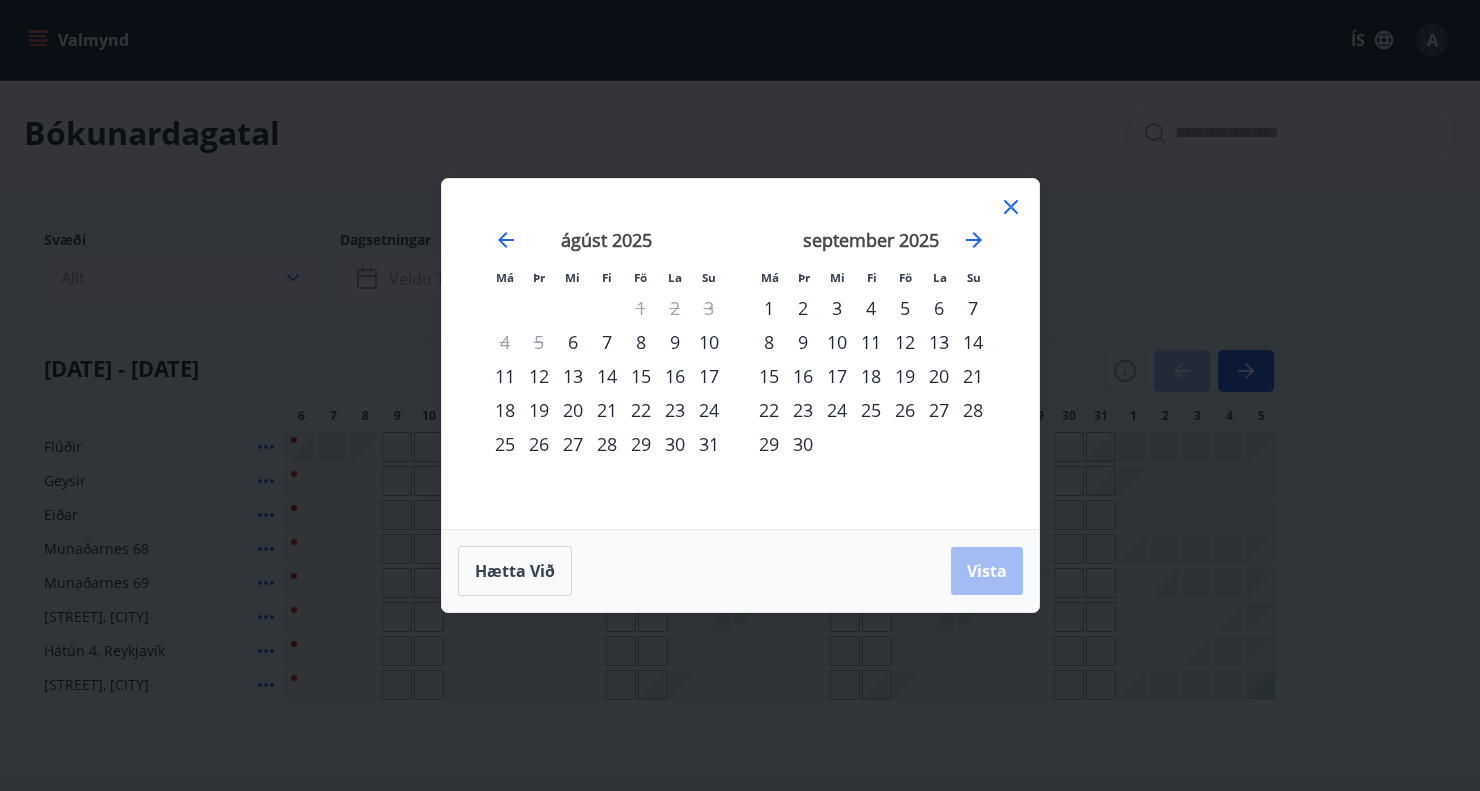 click on "25" at bounding box center [871, 410] 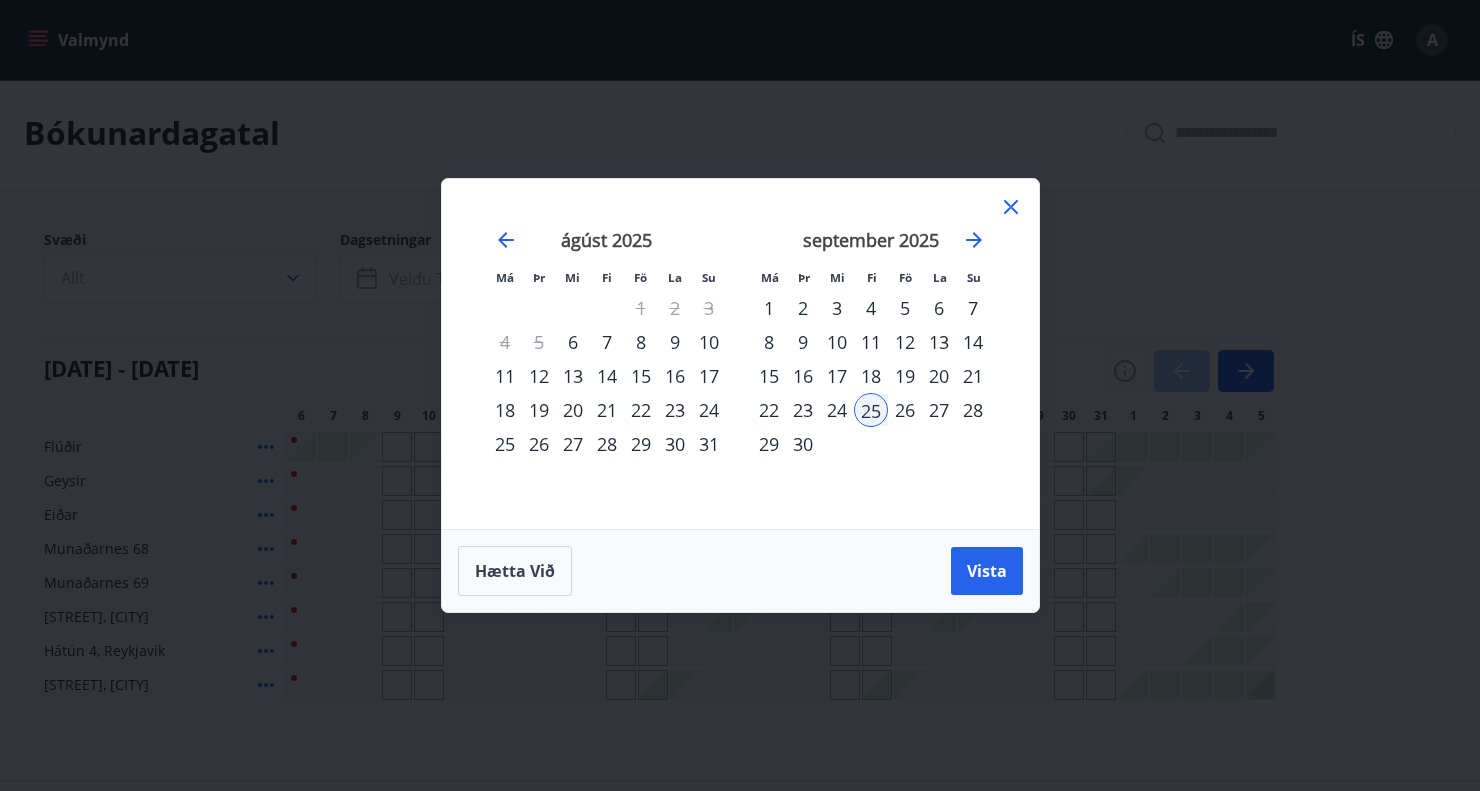 click on "18" at bounding box center [871, 376] 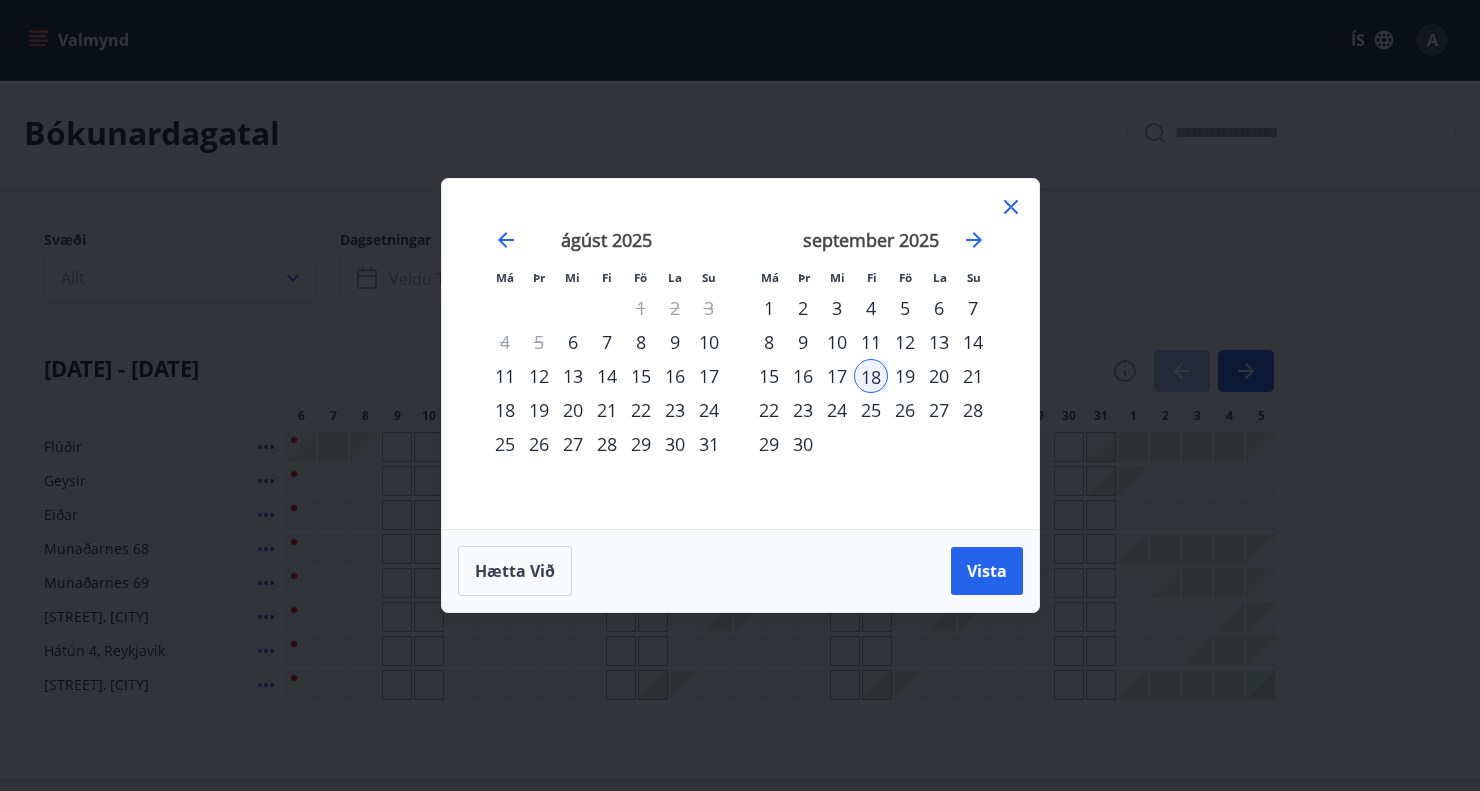 click on "21" at bounding box center (973, 376) 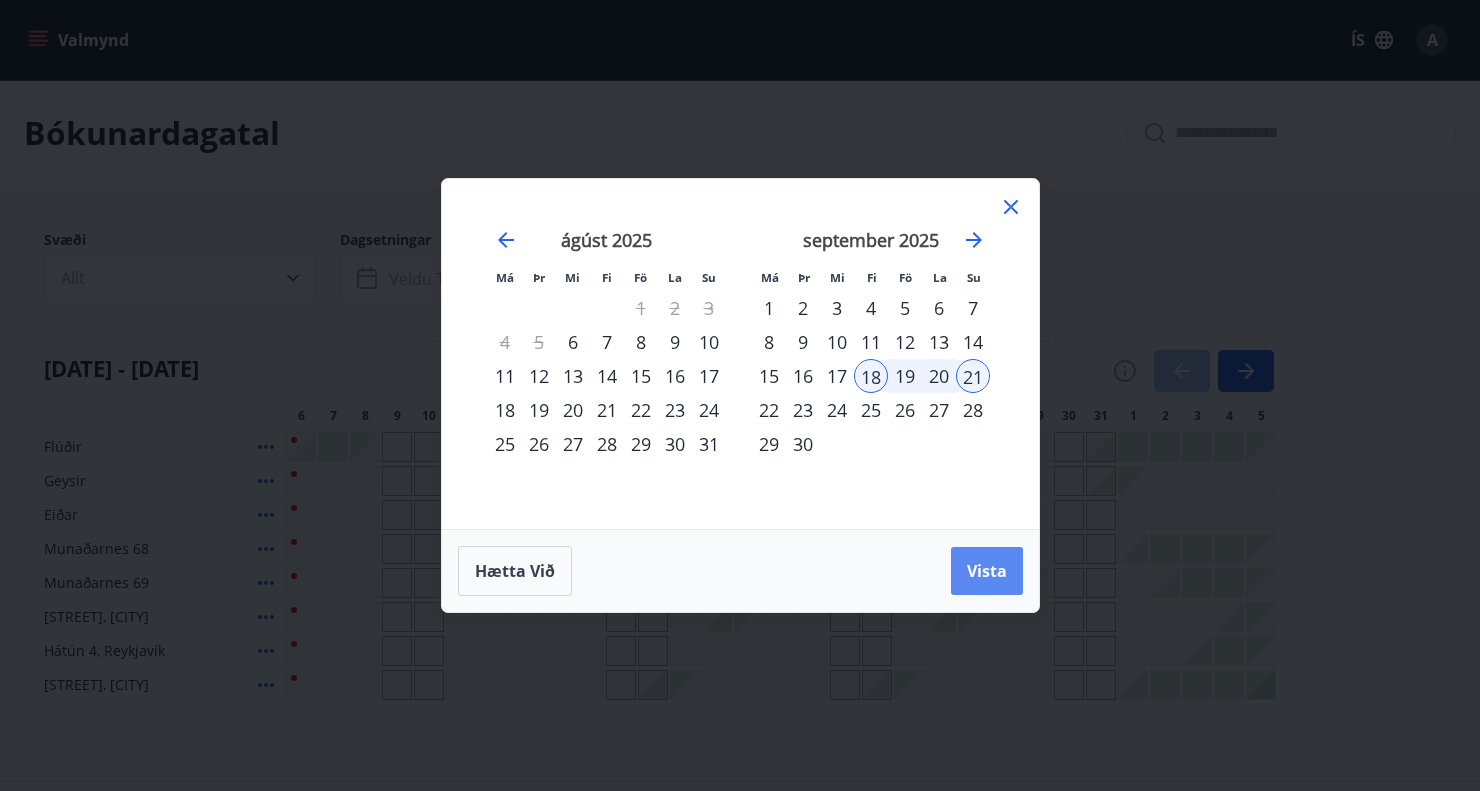 click on "Vista" at bounding box center (987, 571) 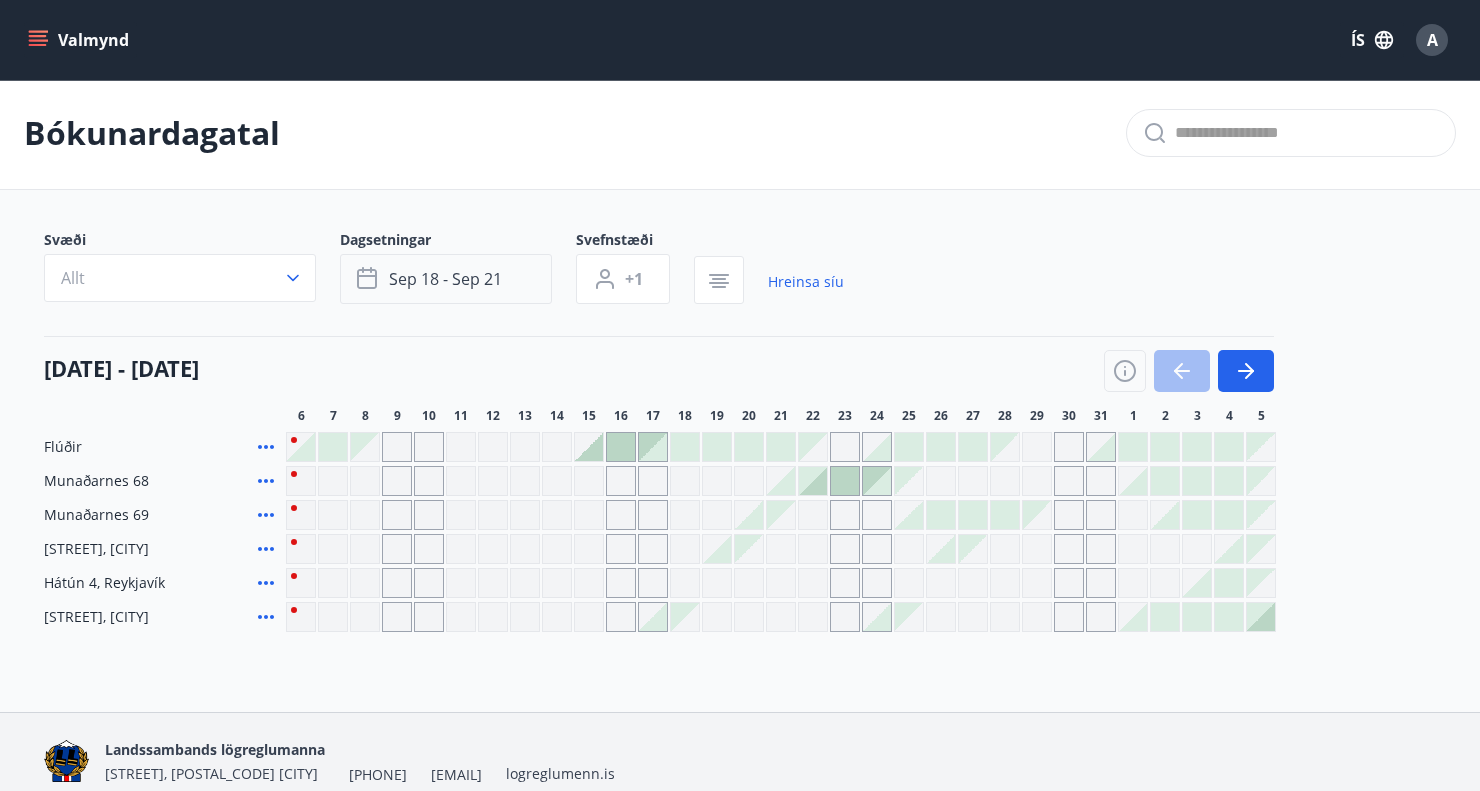 click 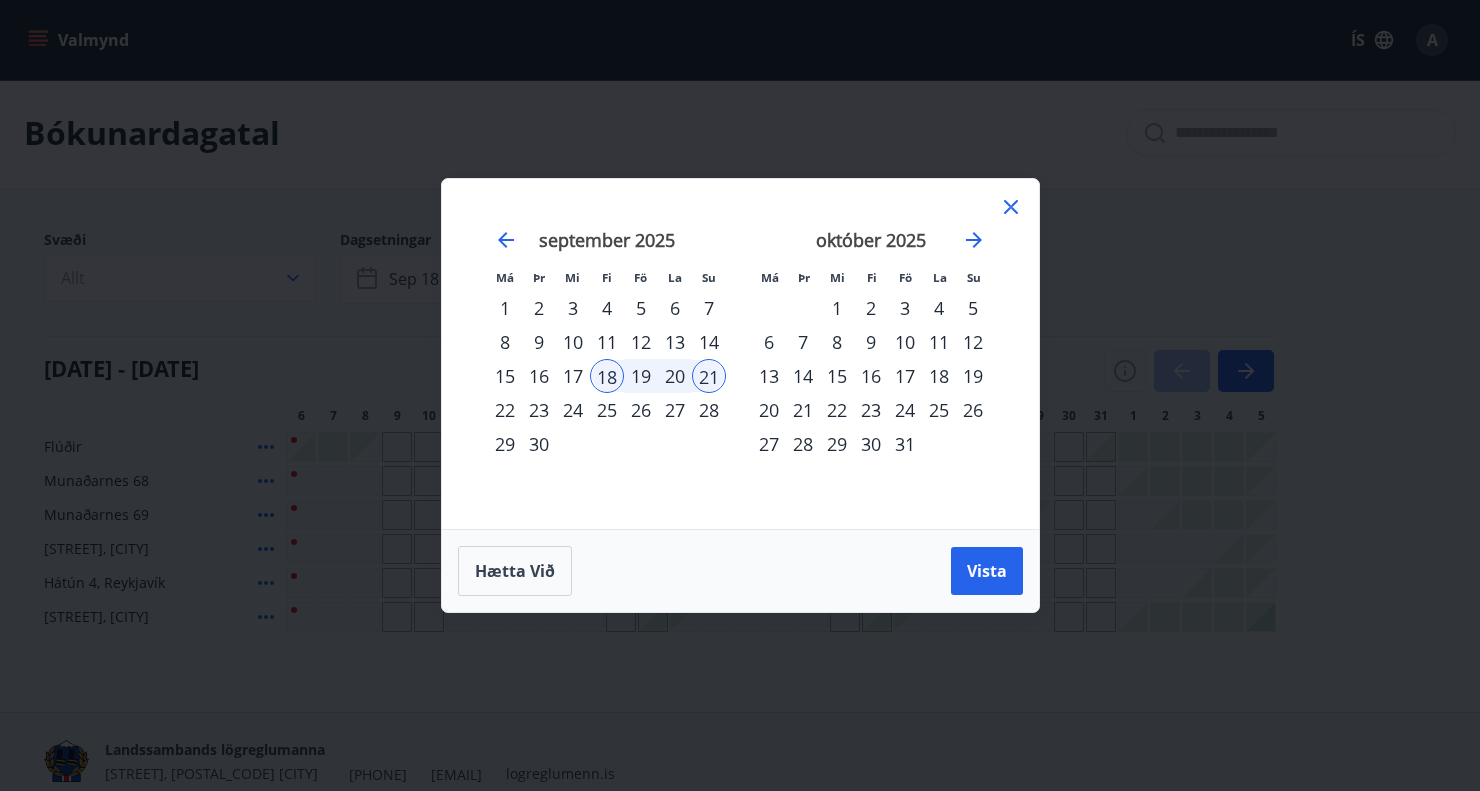 click on "4" at bounding box center [607, 308] 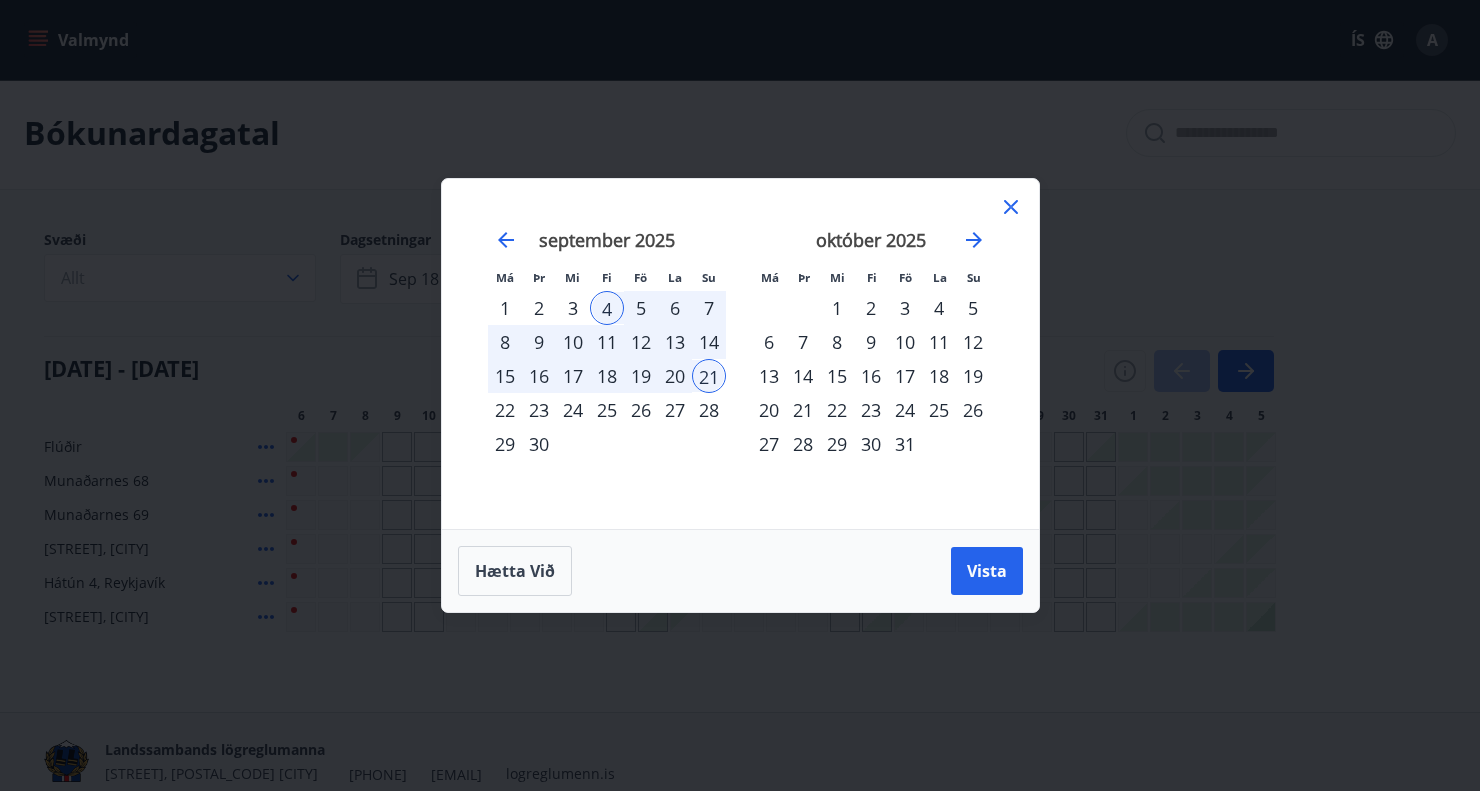 click on "7" at bounding box center [709, 308] 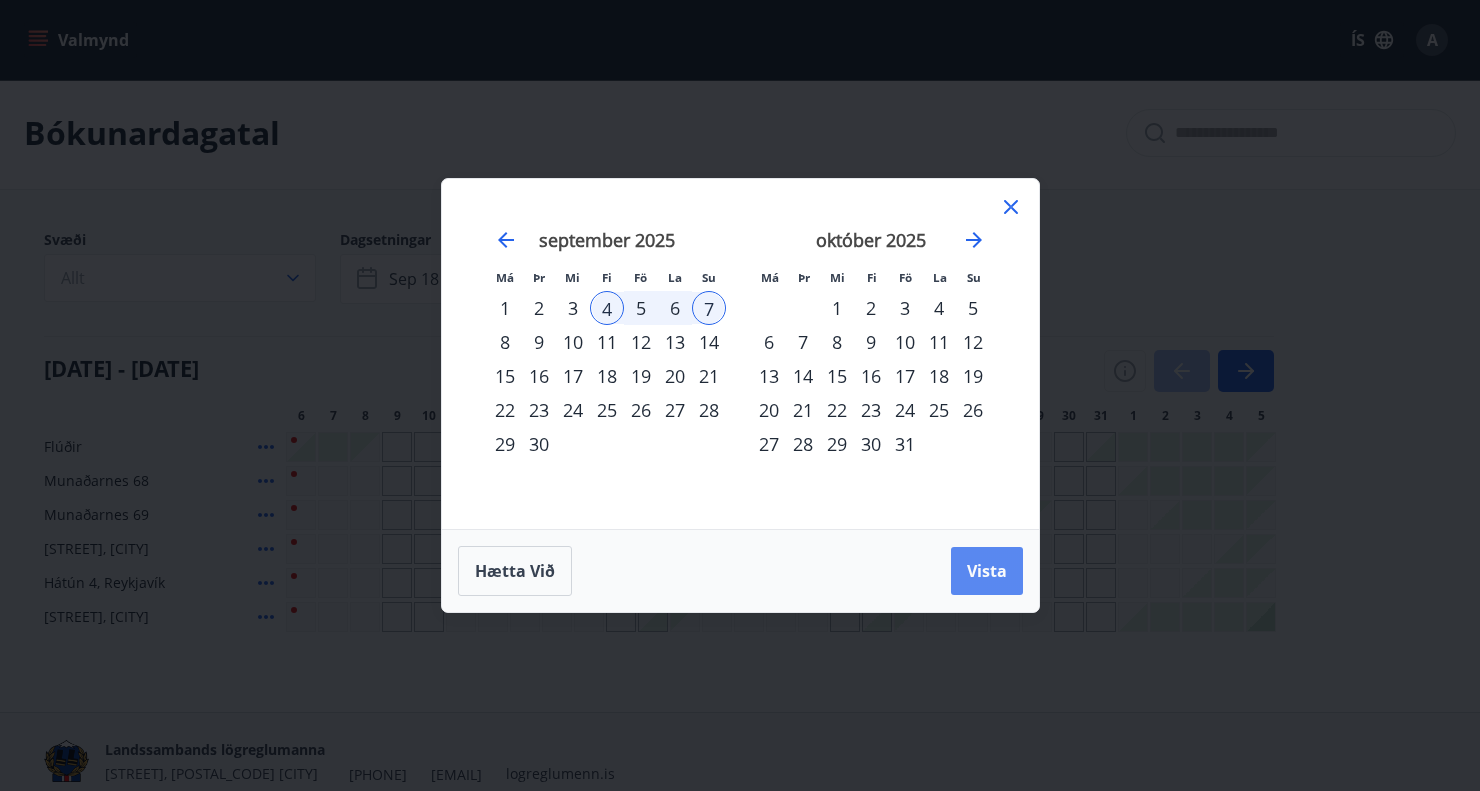 click on "Vista" at bounding box center (987, 571) 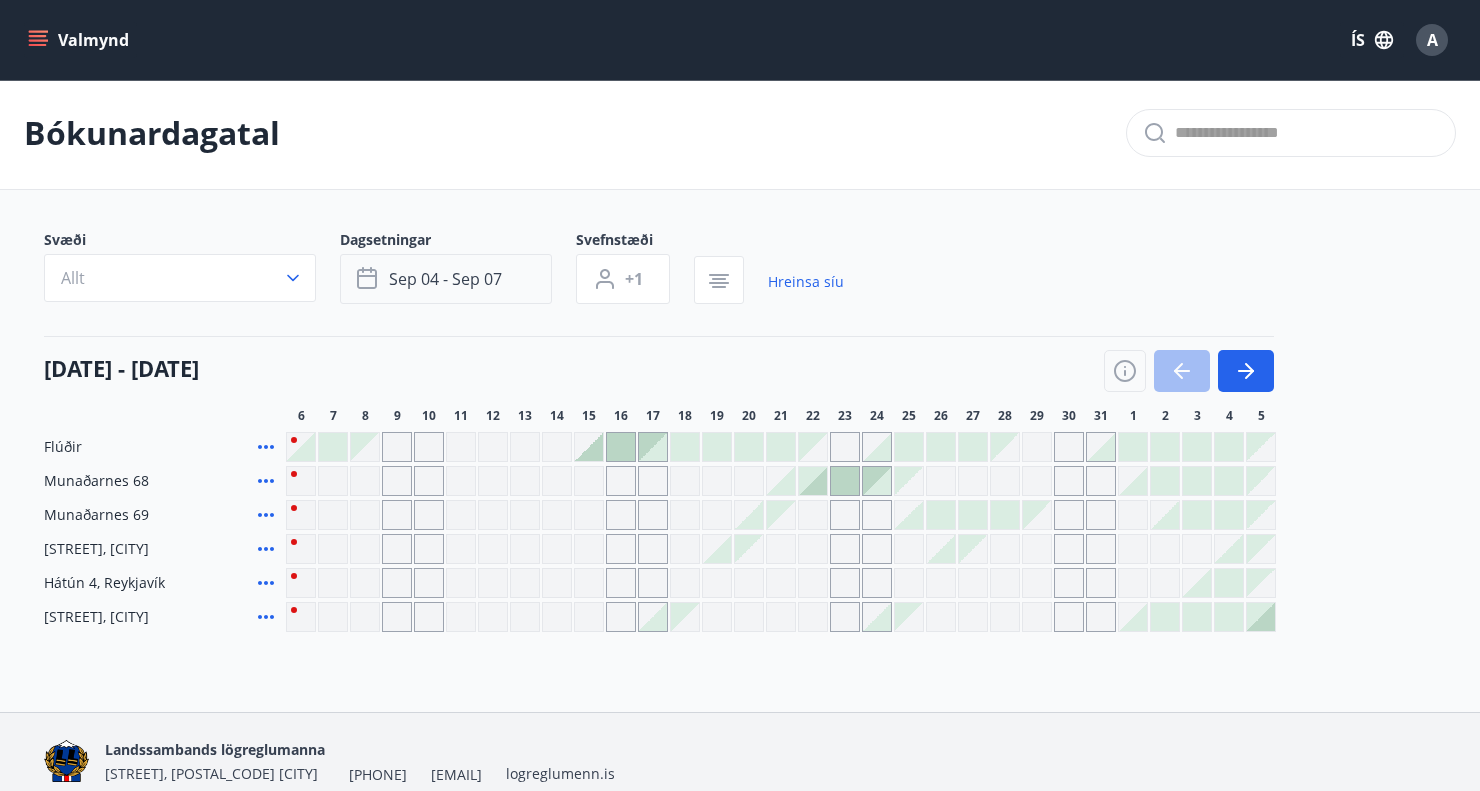 click 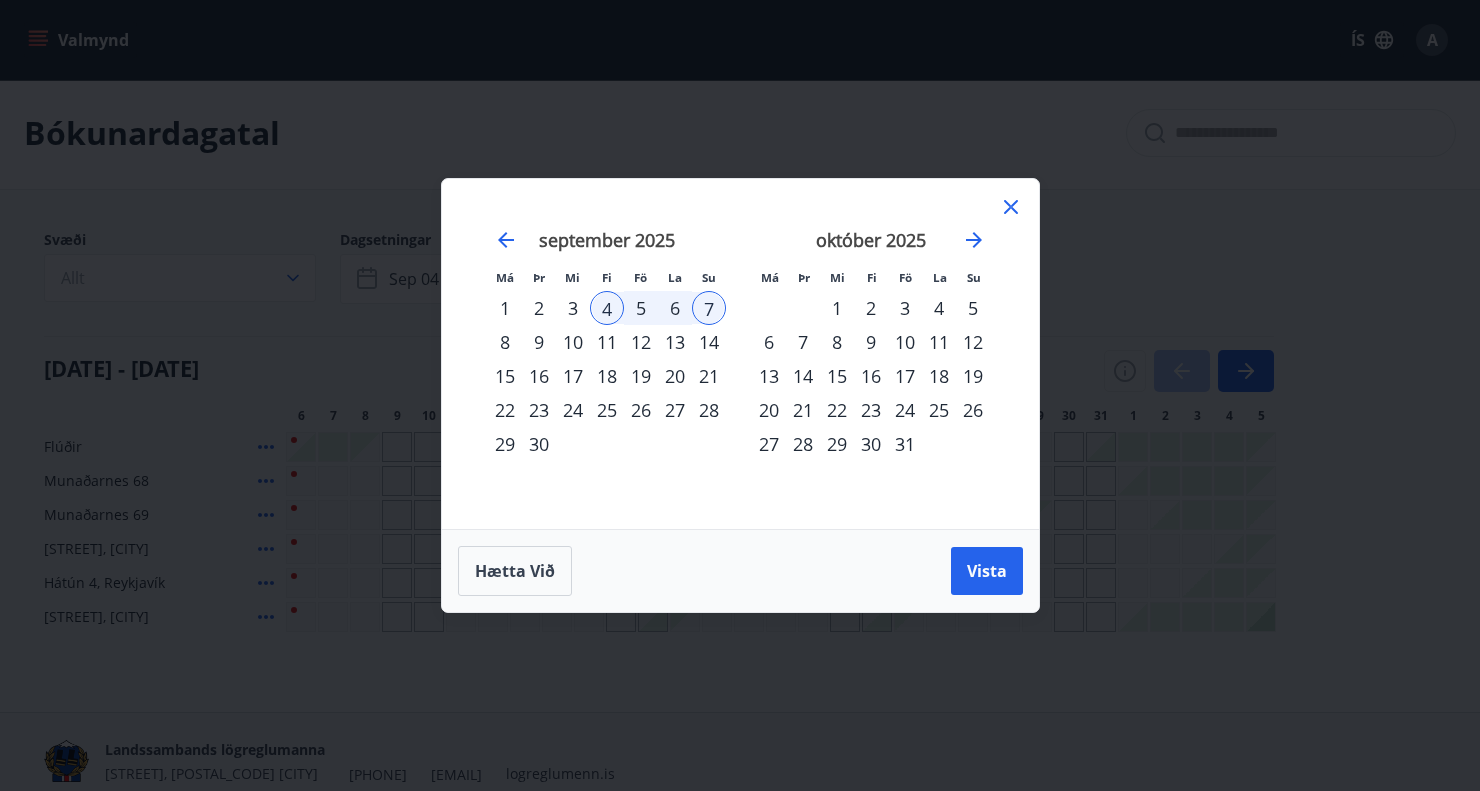 click on "16" at bounding box center (871, 376) 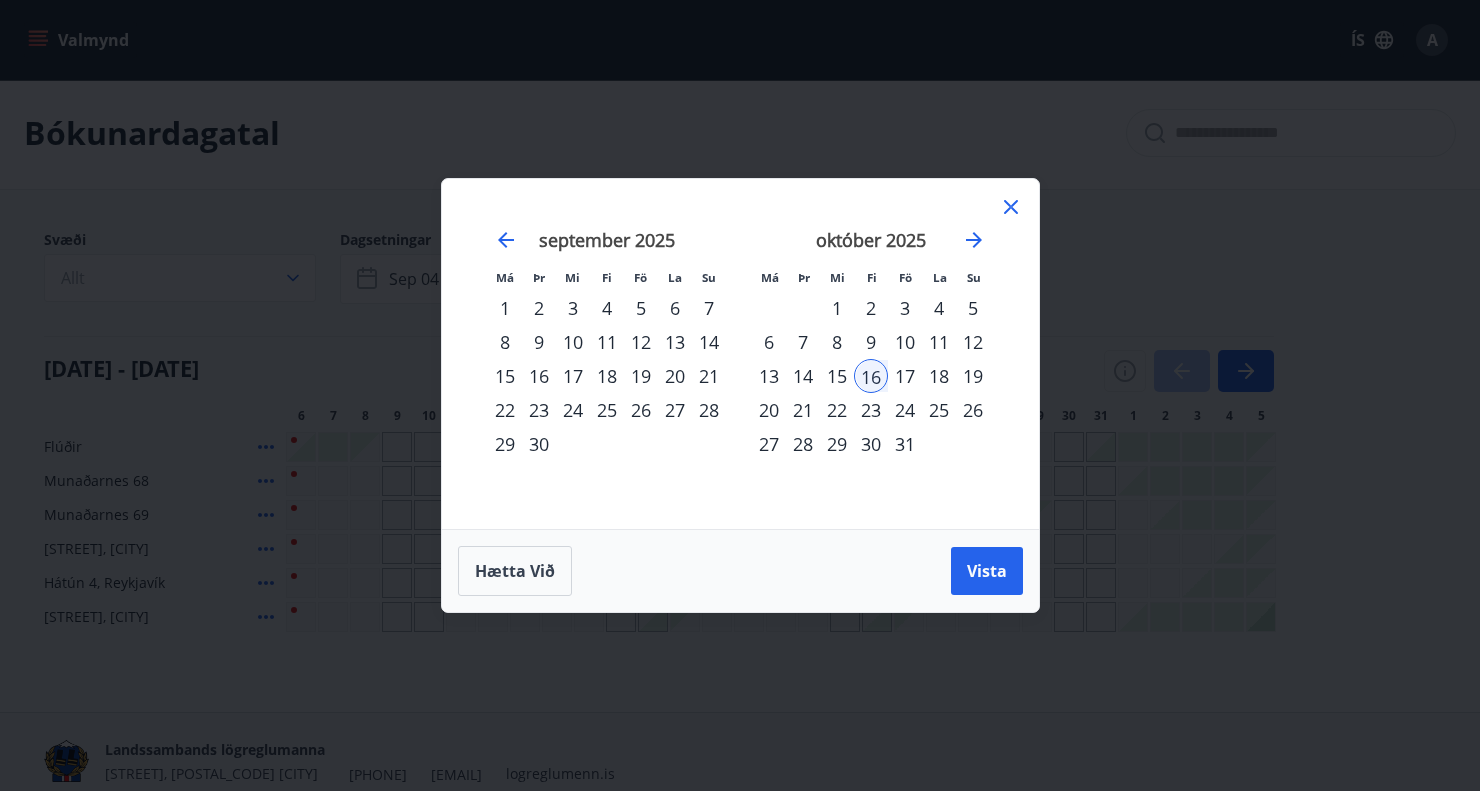 click on "19" at bounding box center [973, 376] 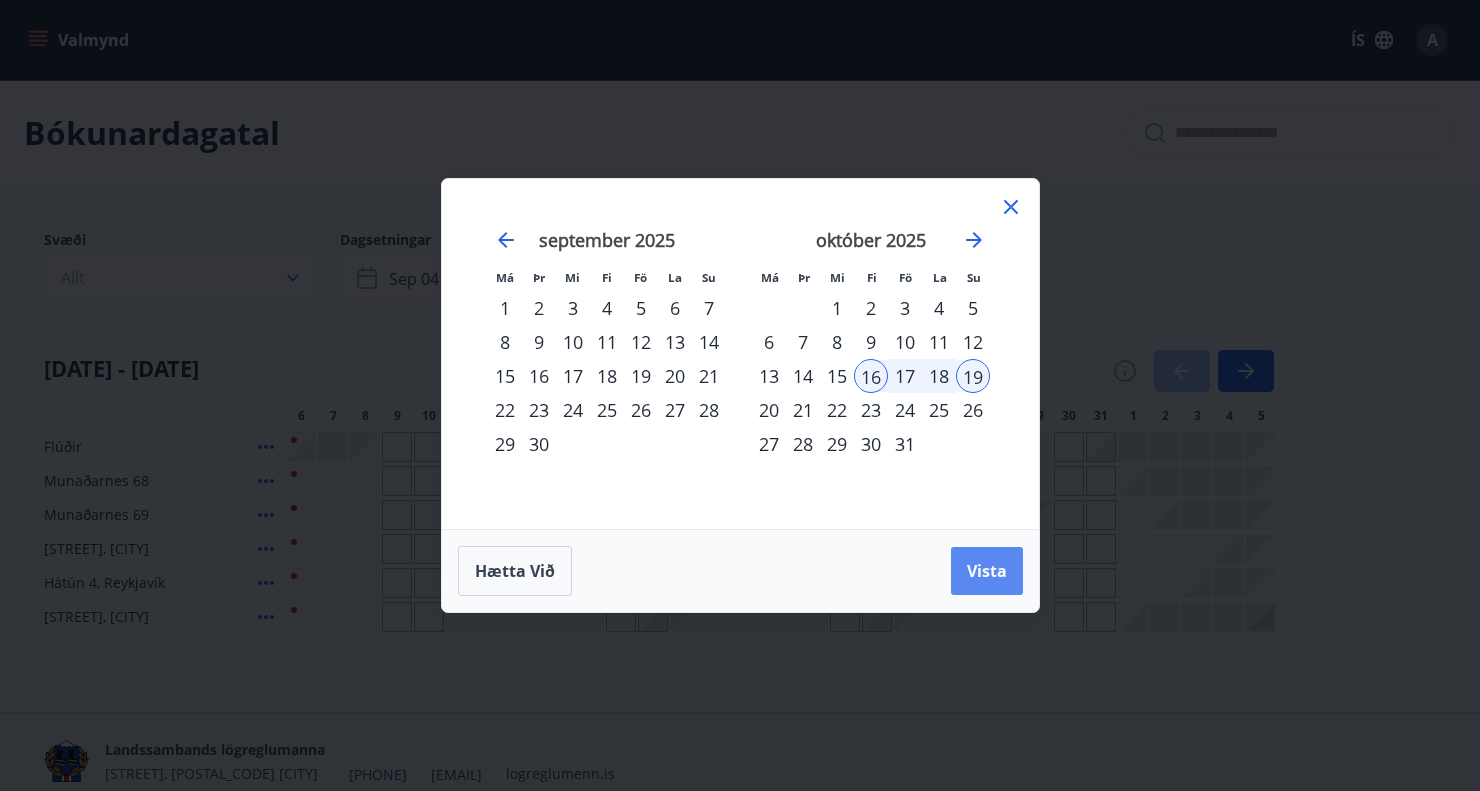 click on "Vista" at bounding box center (987, 571) 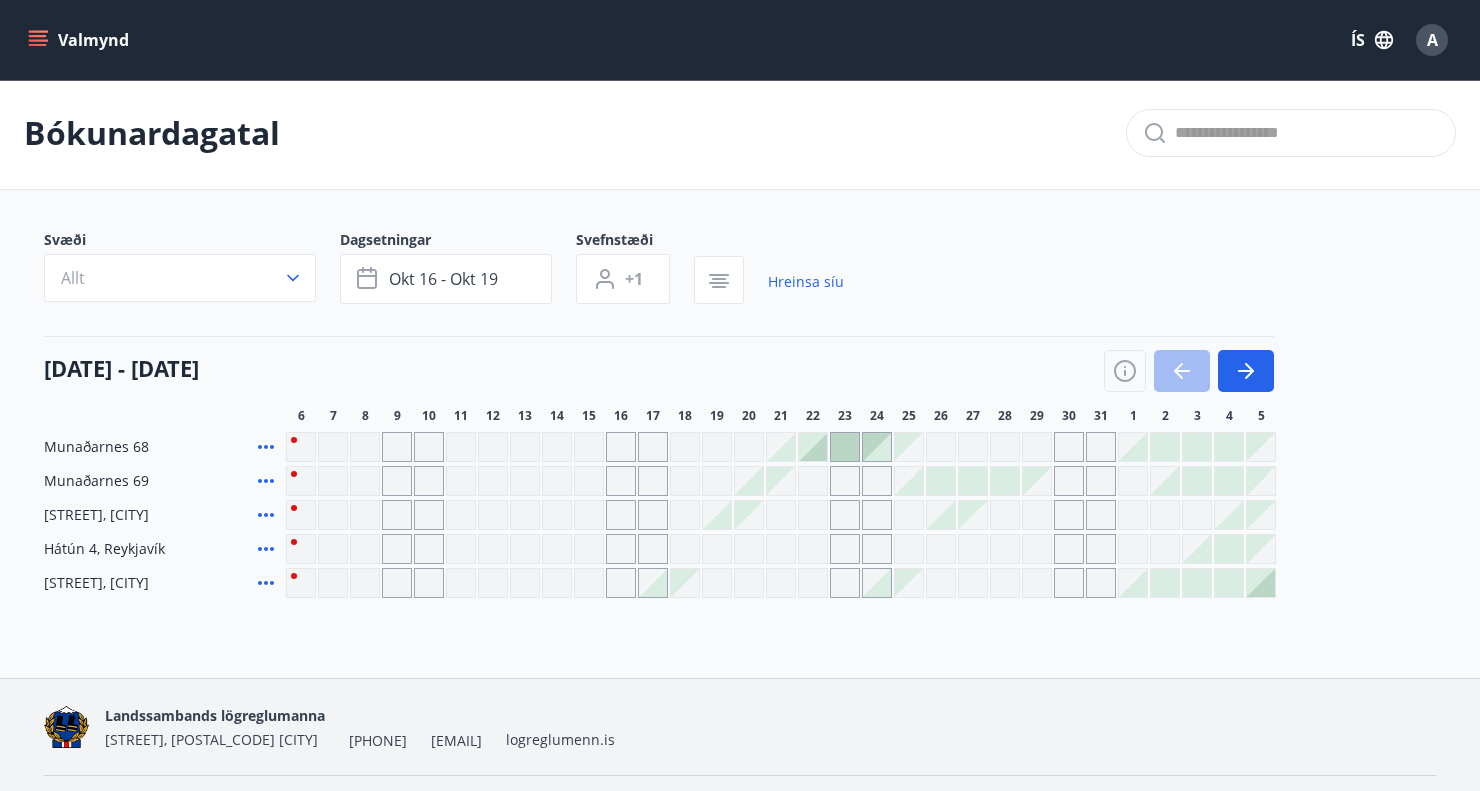 click on "Munaðarnes 69" at bounding box center (96, 481) 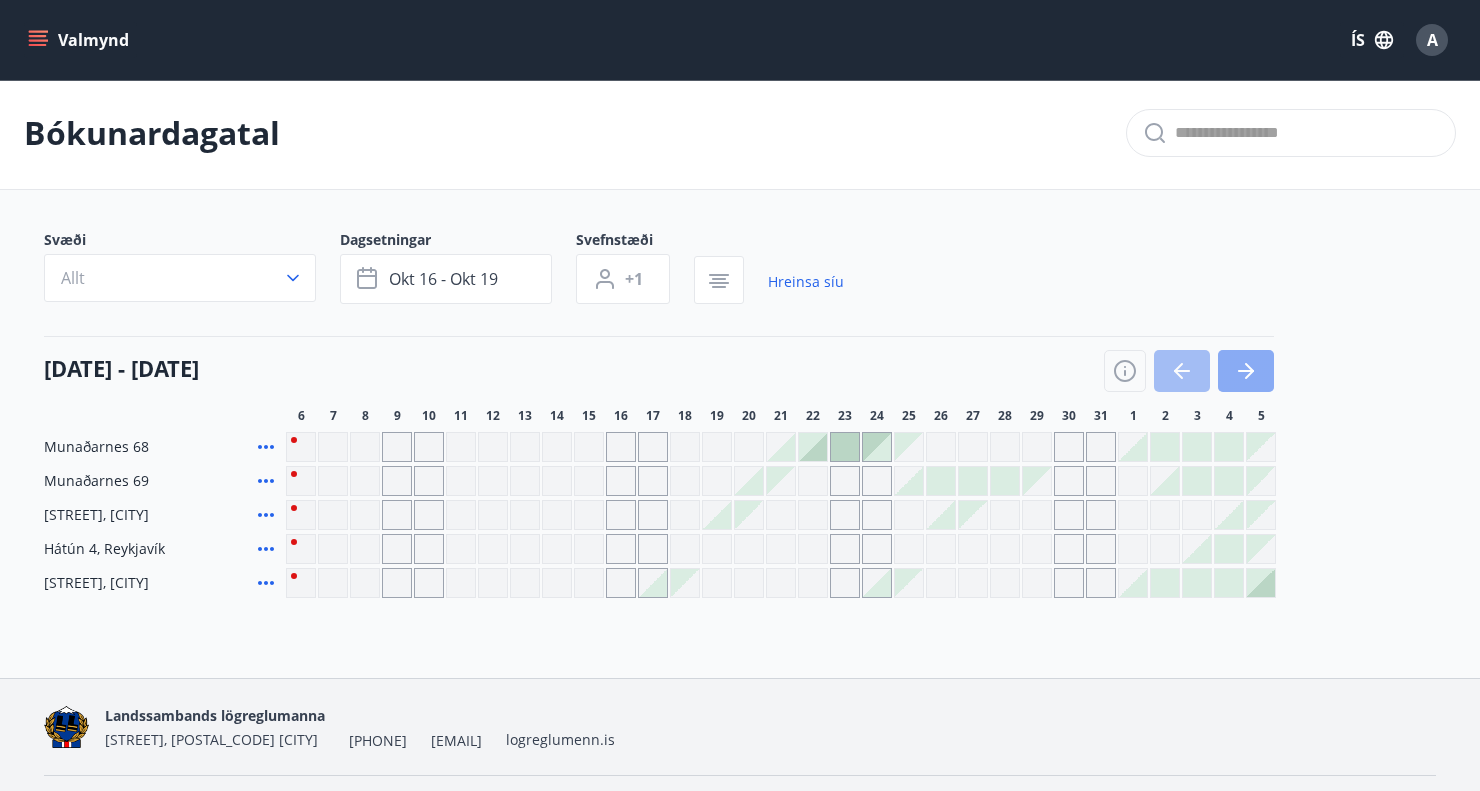 click 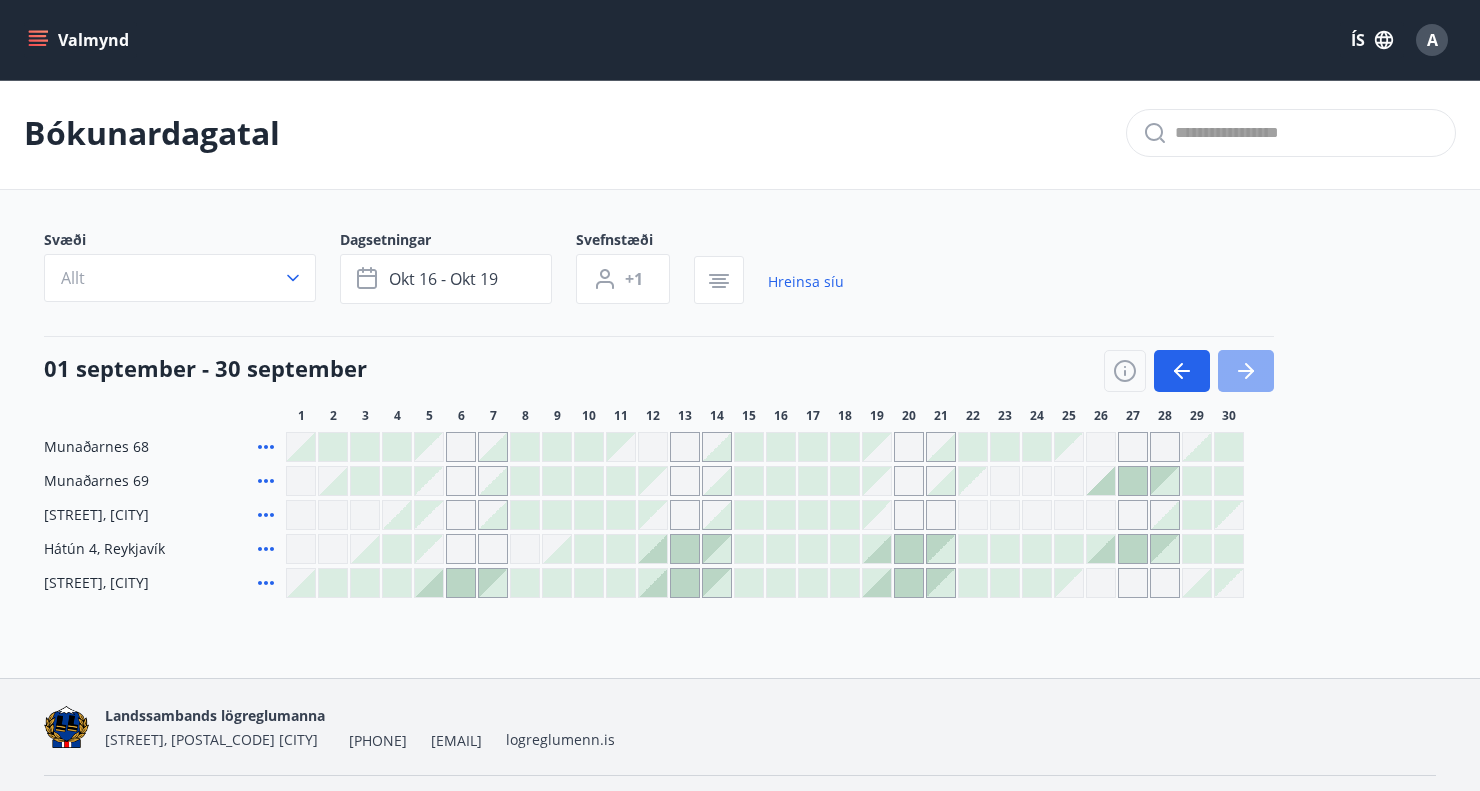 click 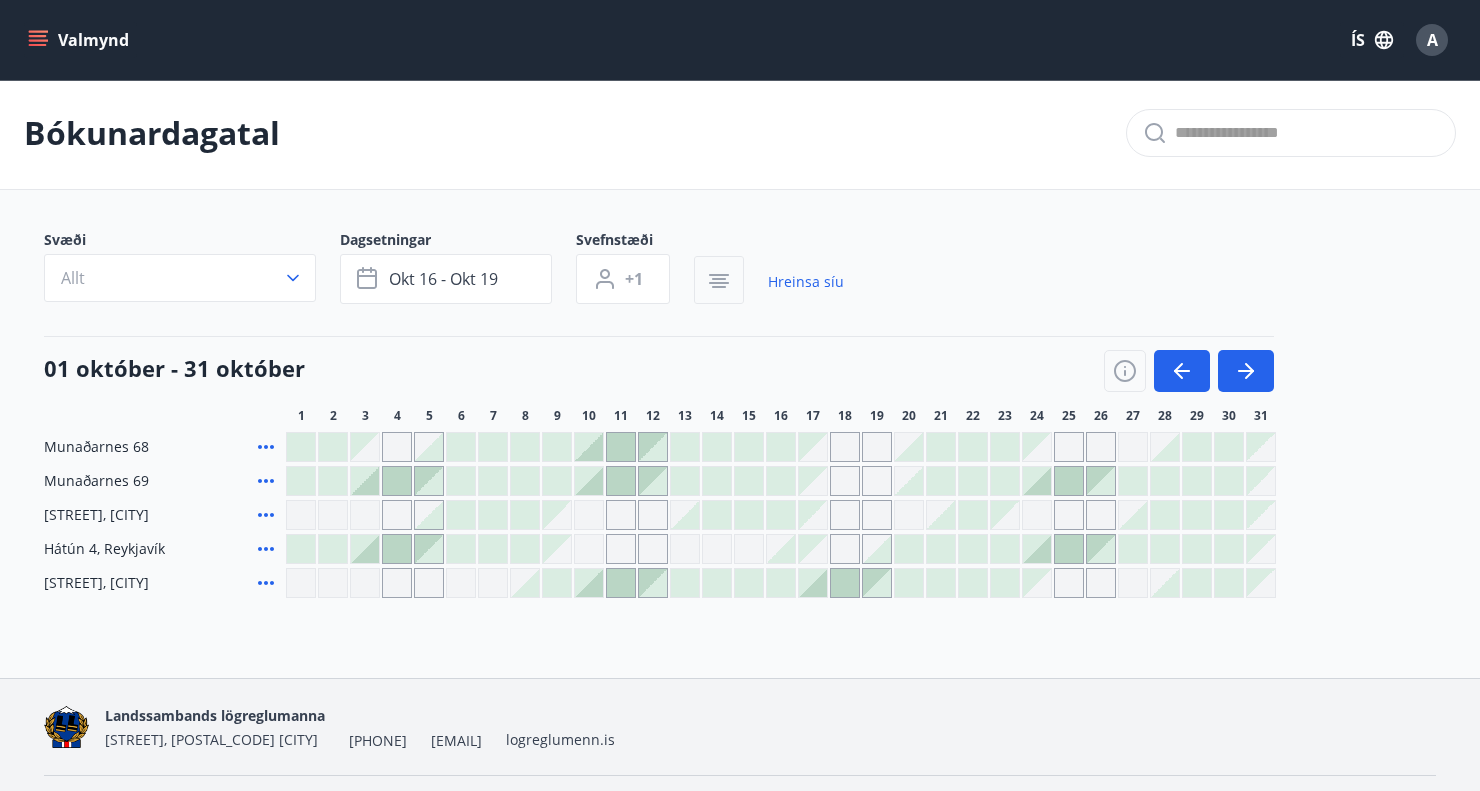 click 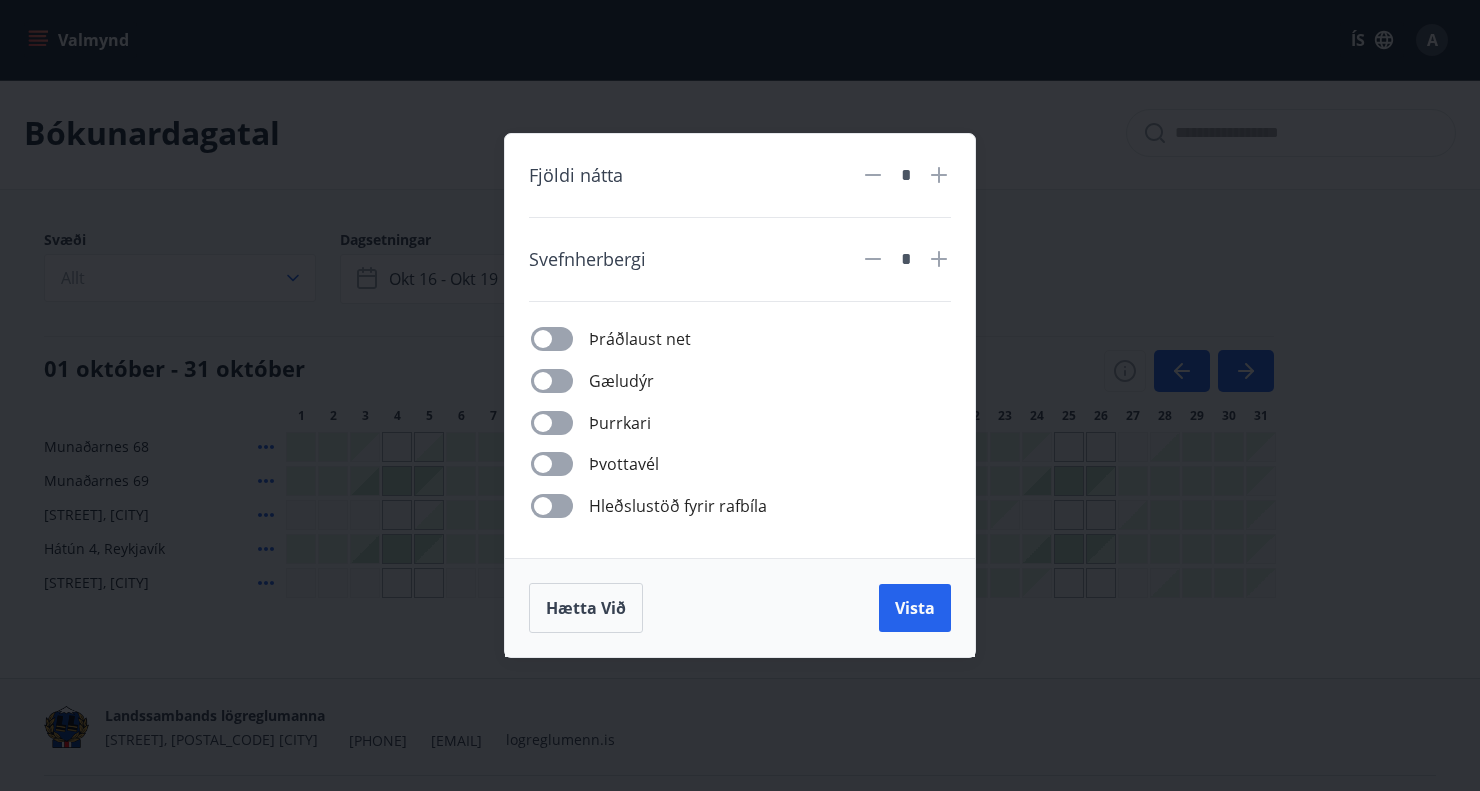 click on "Fjöldi nátta * Svefnherbergi * Þráðlaust net Gæludýr Þurrkari Þvottavél Hleðslustöð fyrir rafbíla Hætta við Vista" at bounding box center [740, 395] 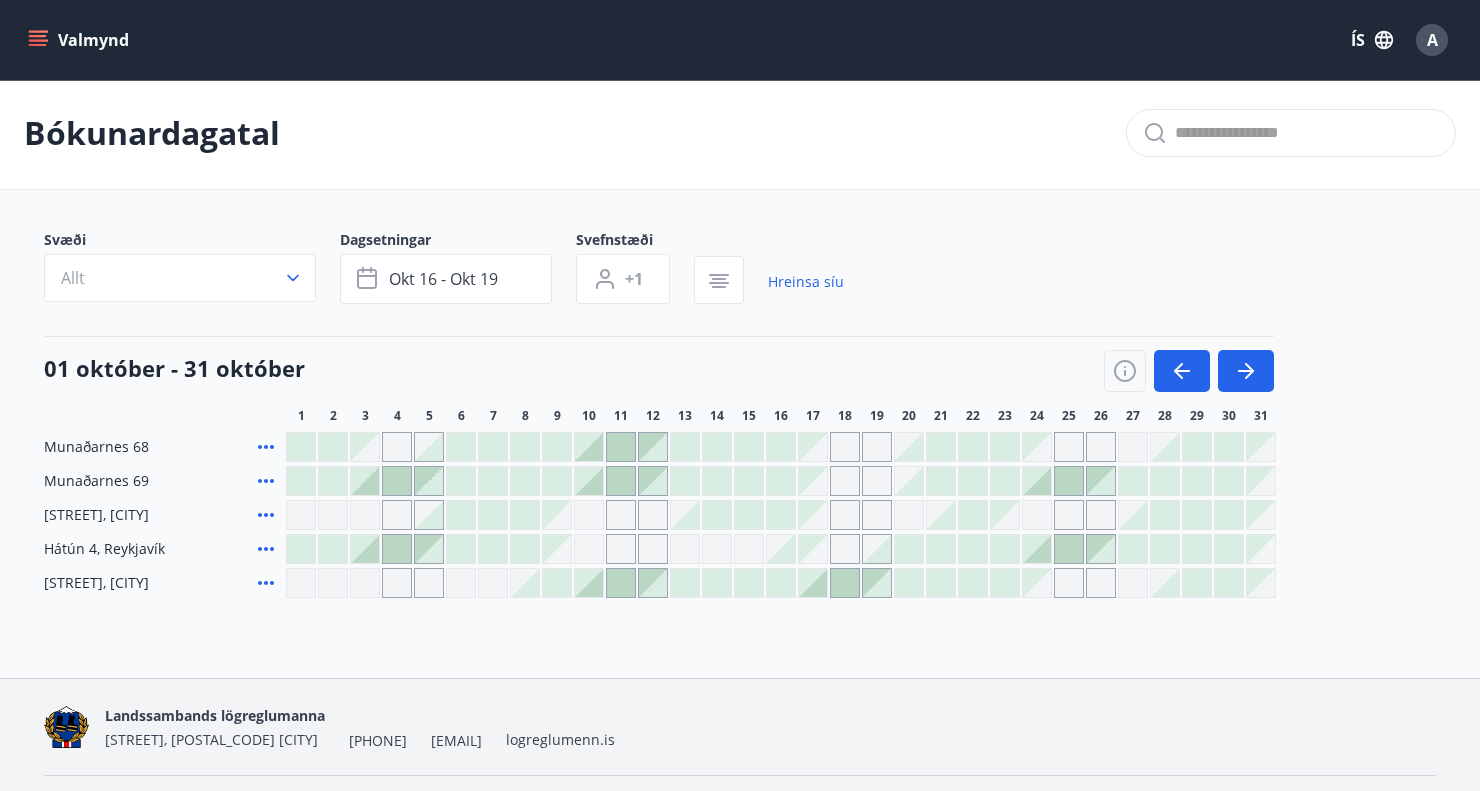 click at bounding box center [781, 481] 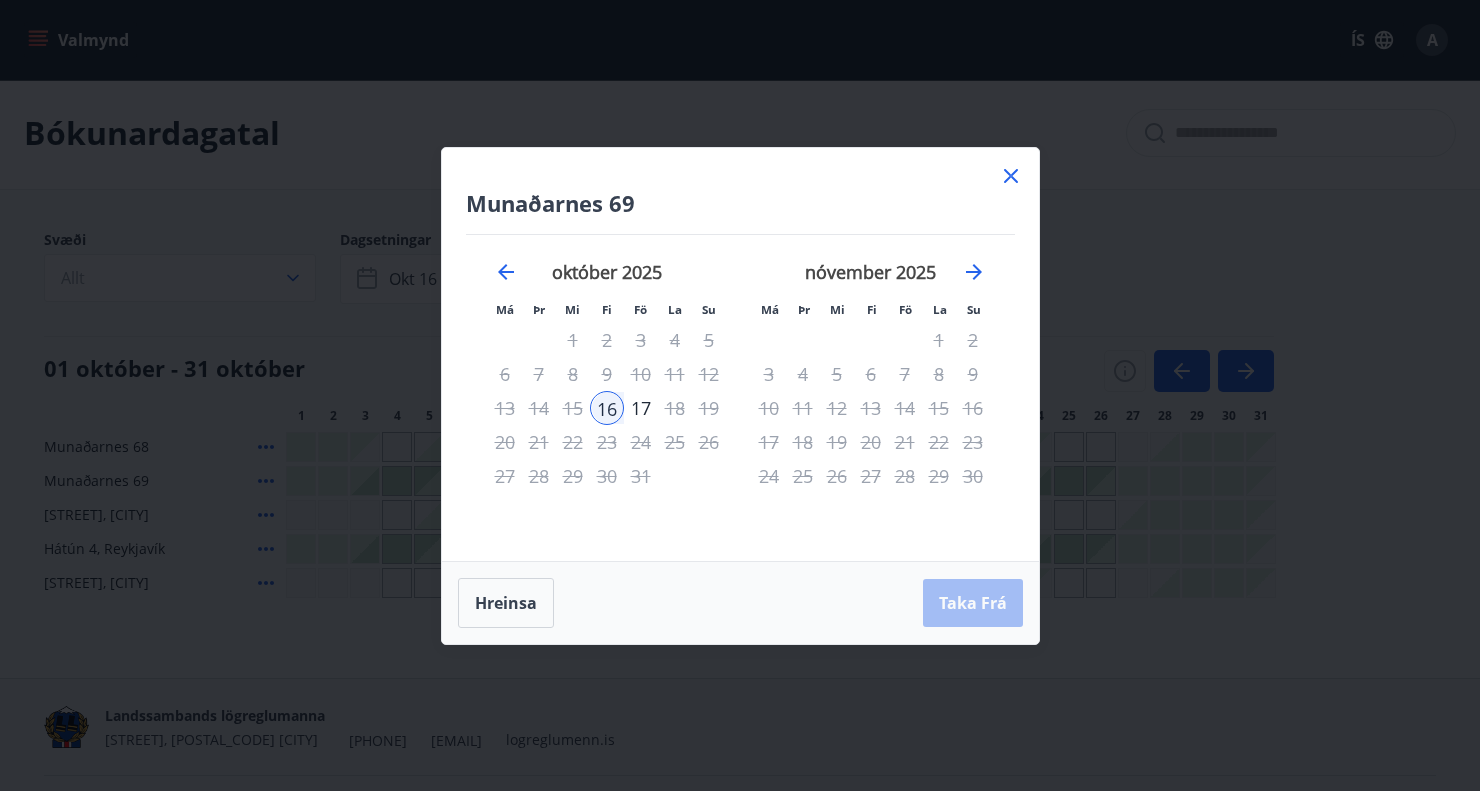click 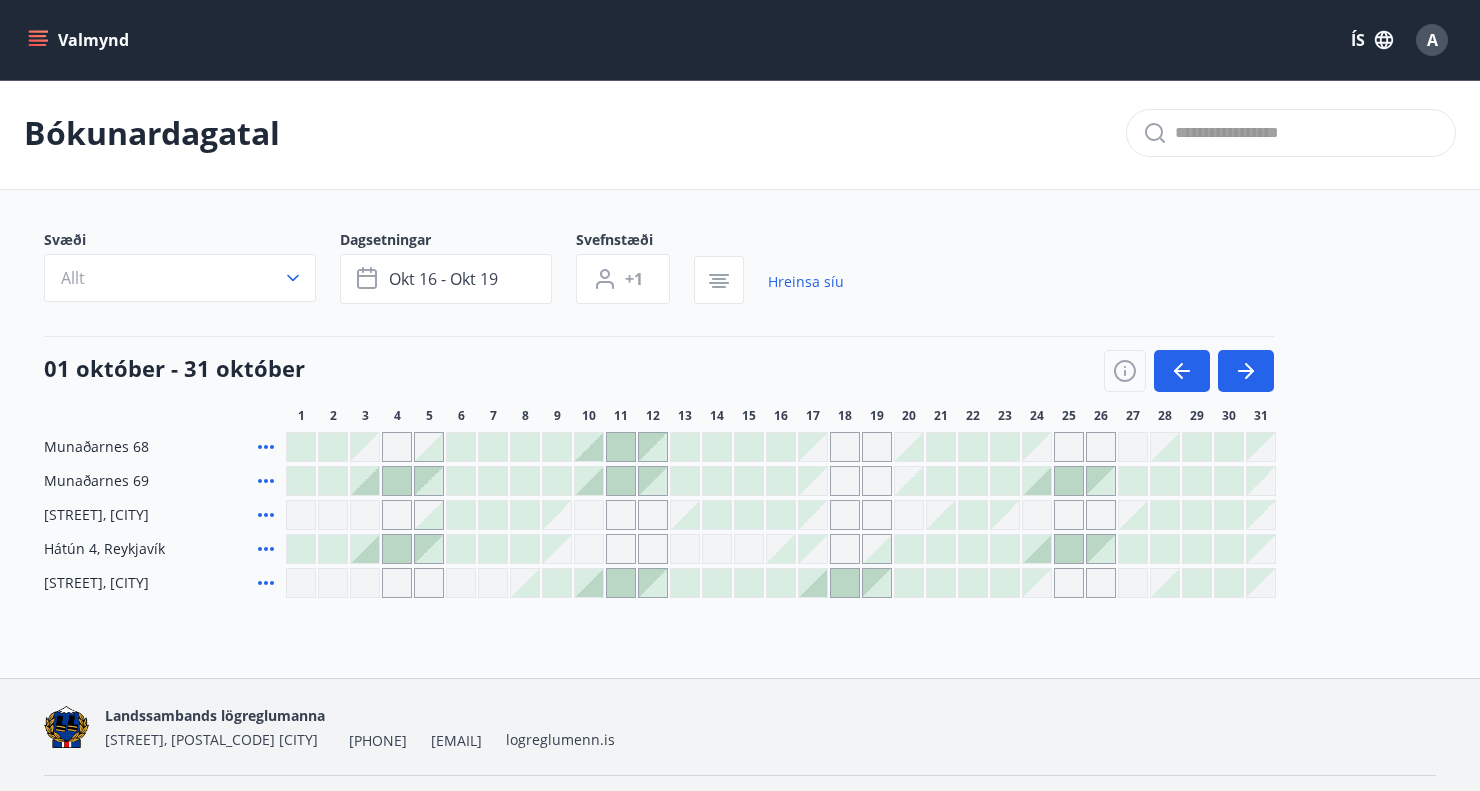 click 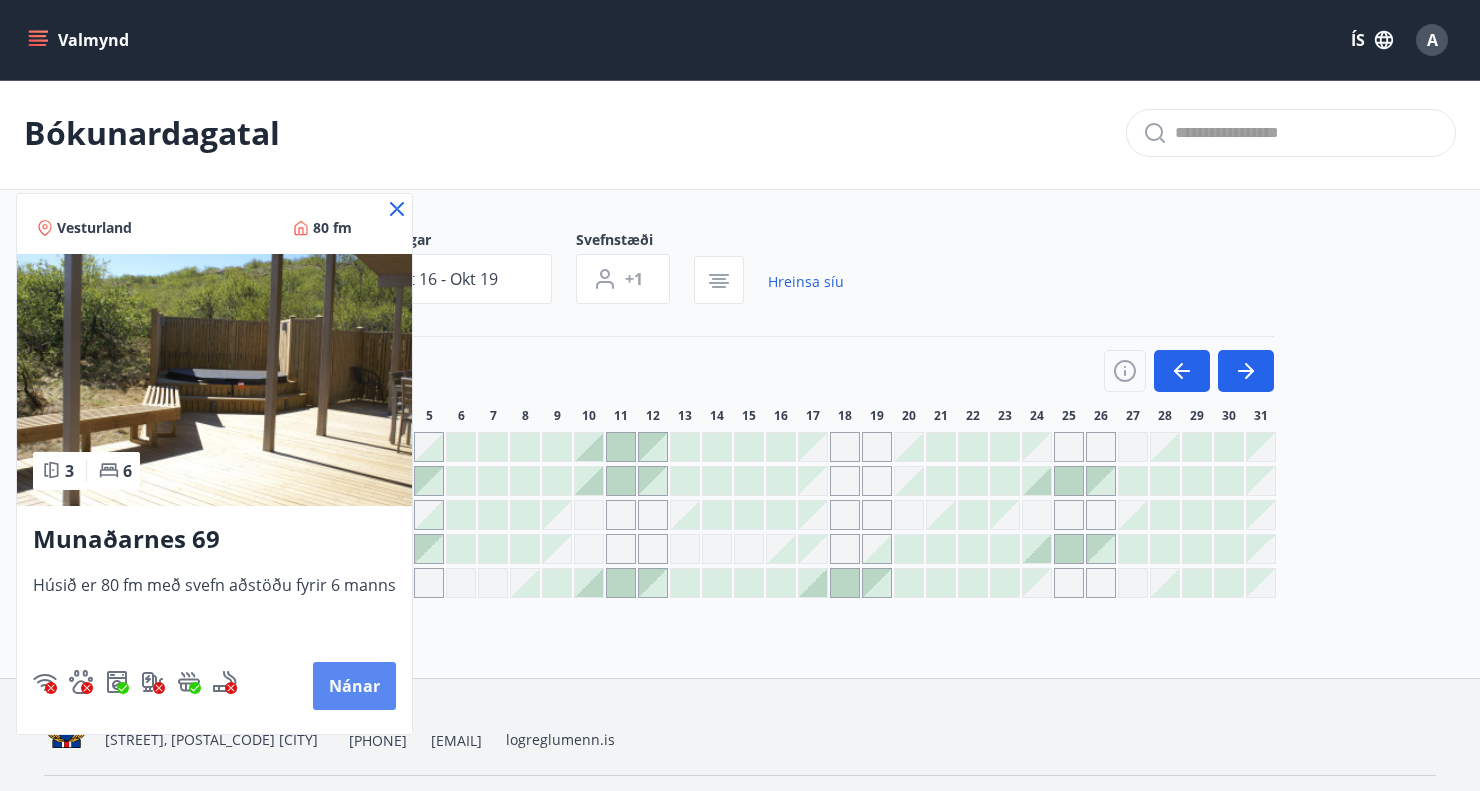 click on "Nánar" at bounding box center (354, 686) 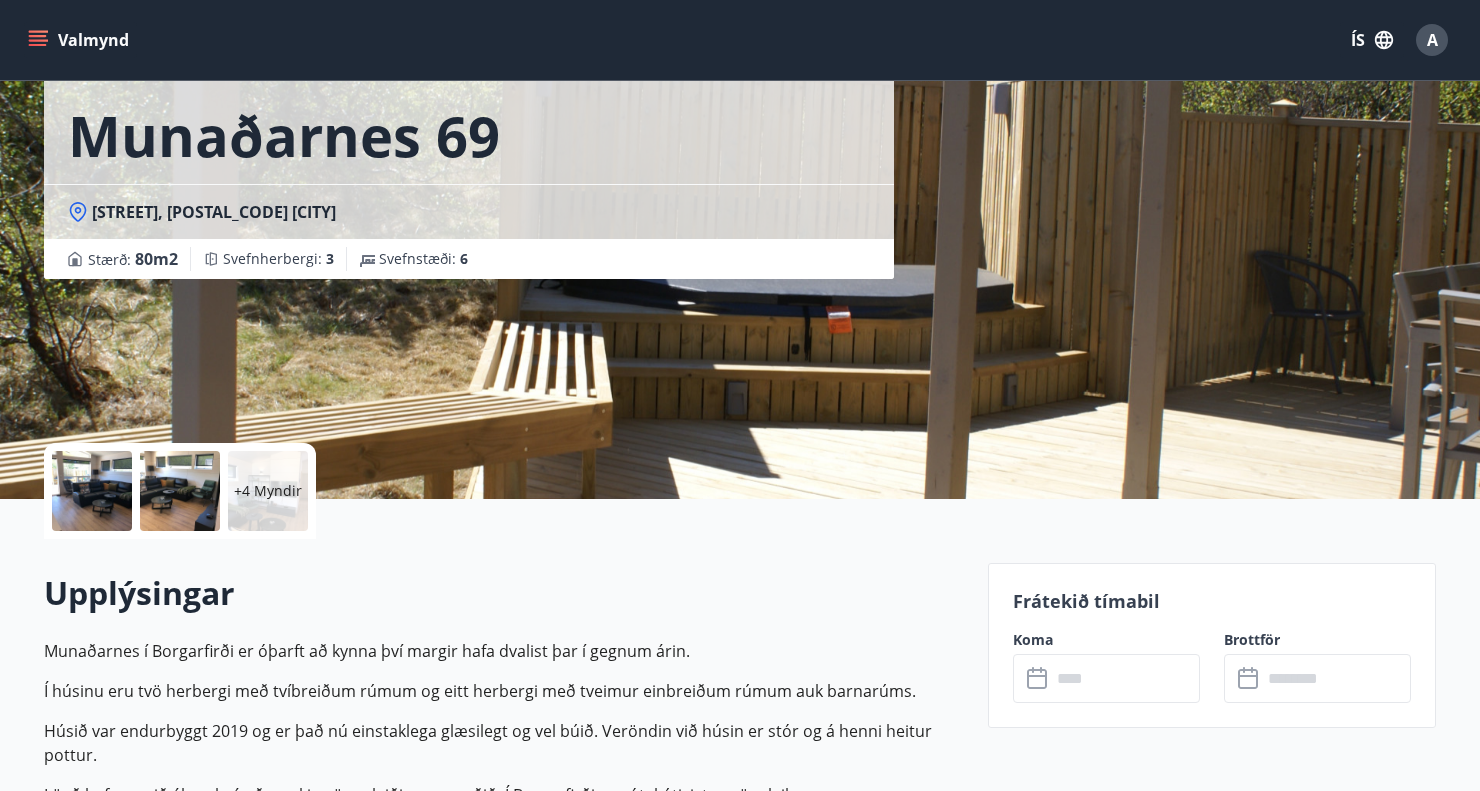 scroll, scrollTop: 0, scrollLeft: 0, axis: both 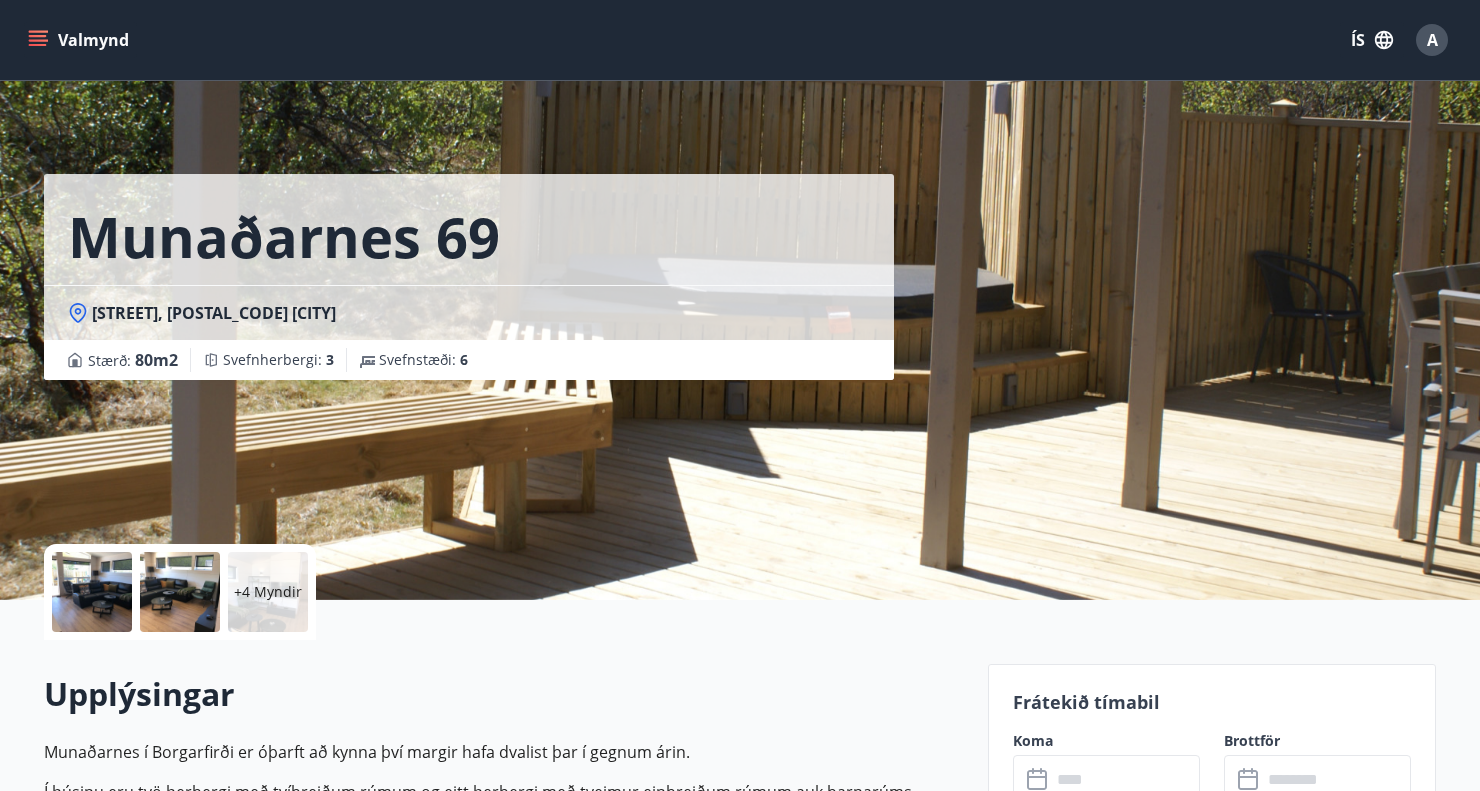 click at bounding box center (1125, 779) 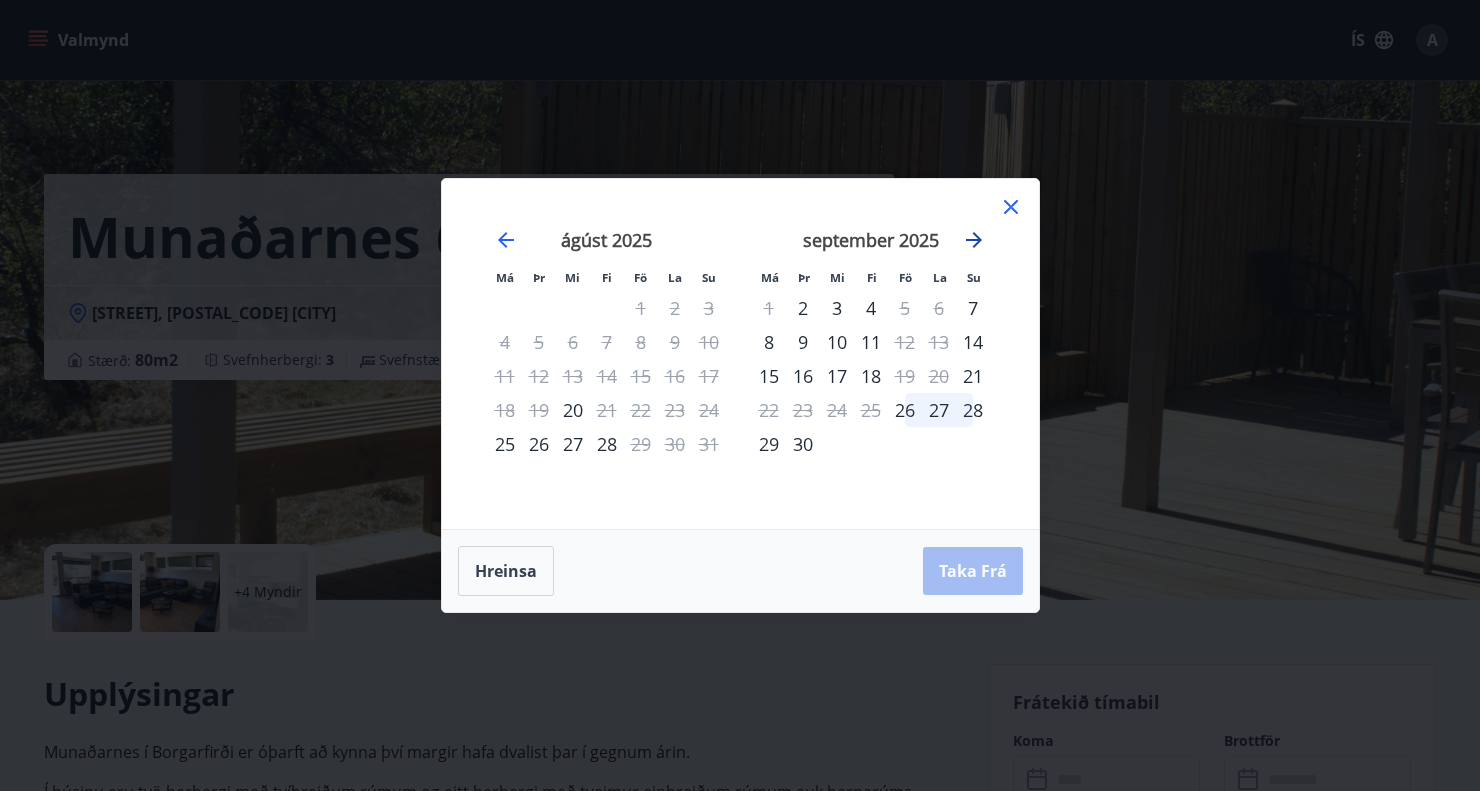click 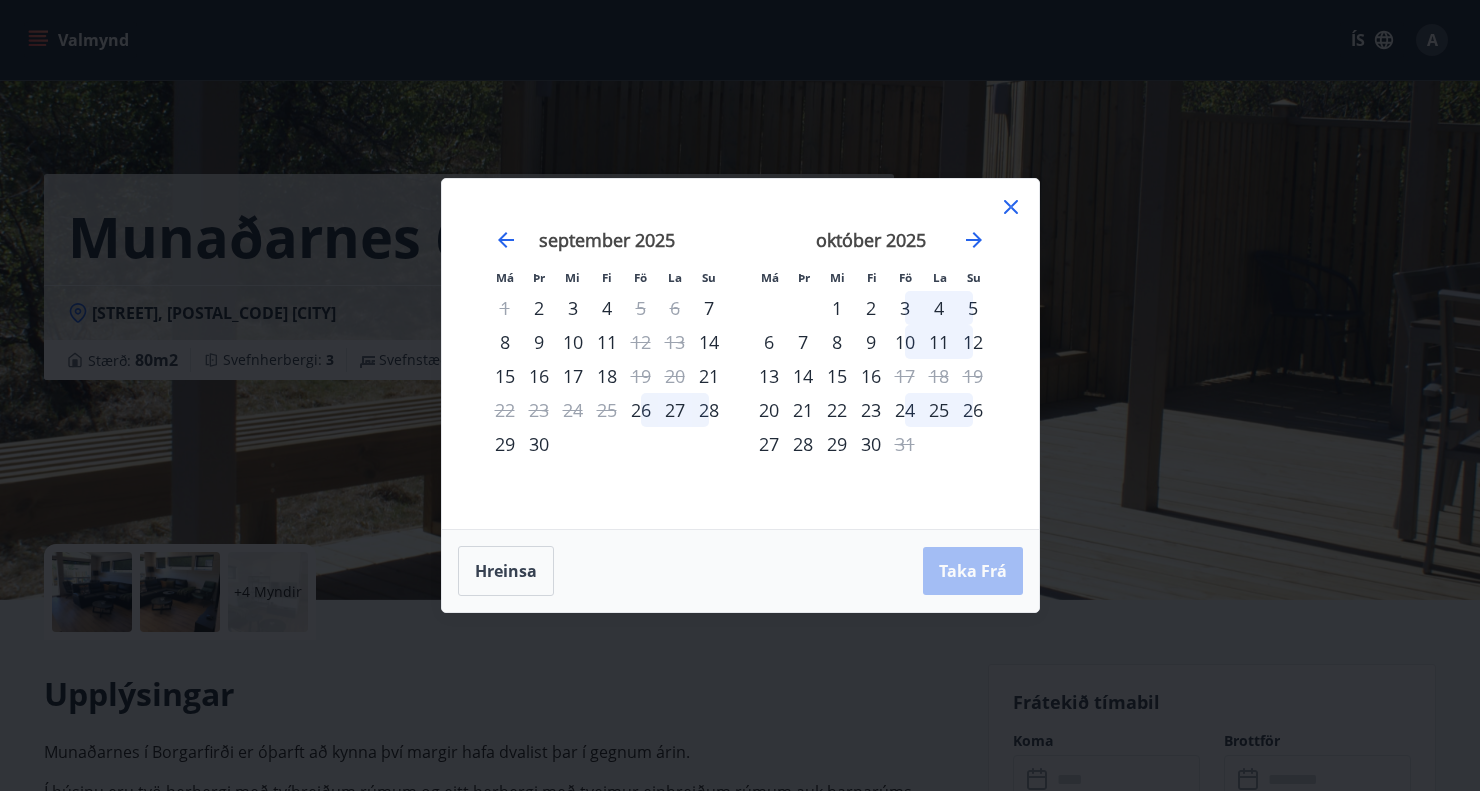 click 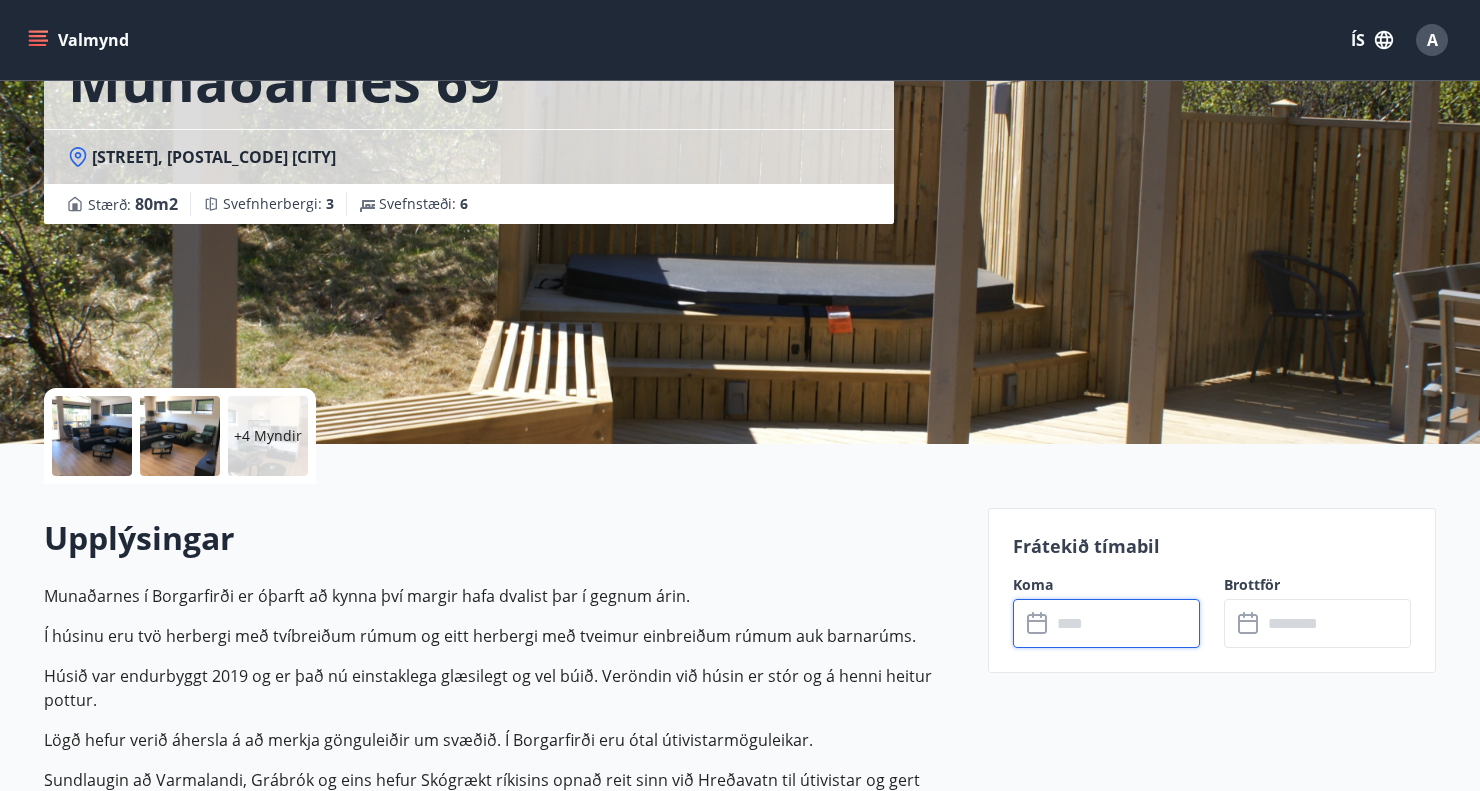 scroll, scrollTop: 0, scrollLeft: 0, axis: both 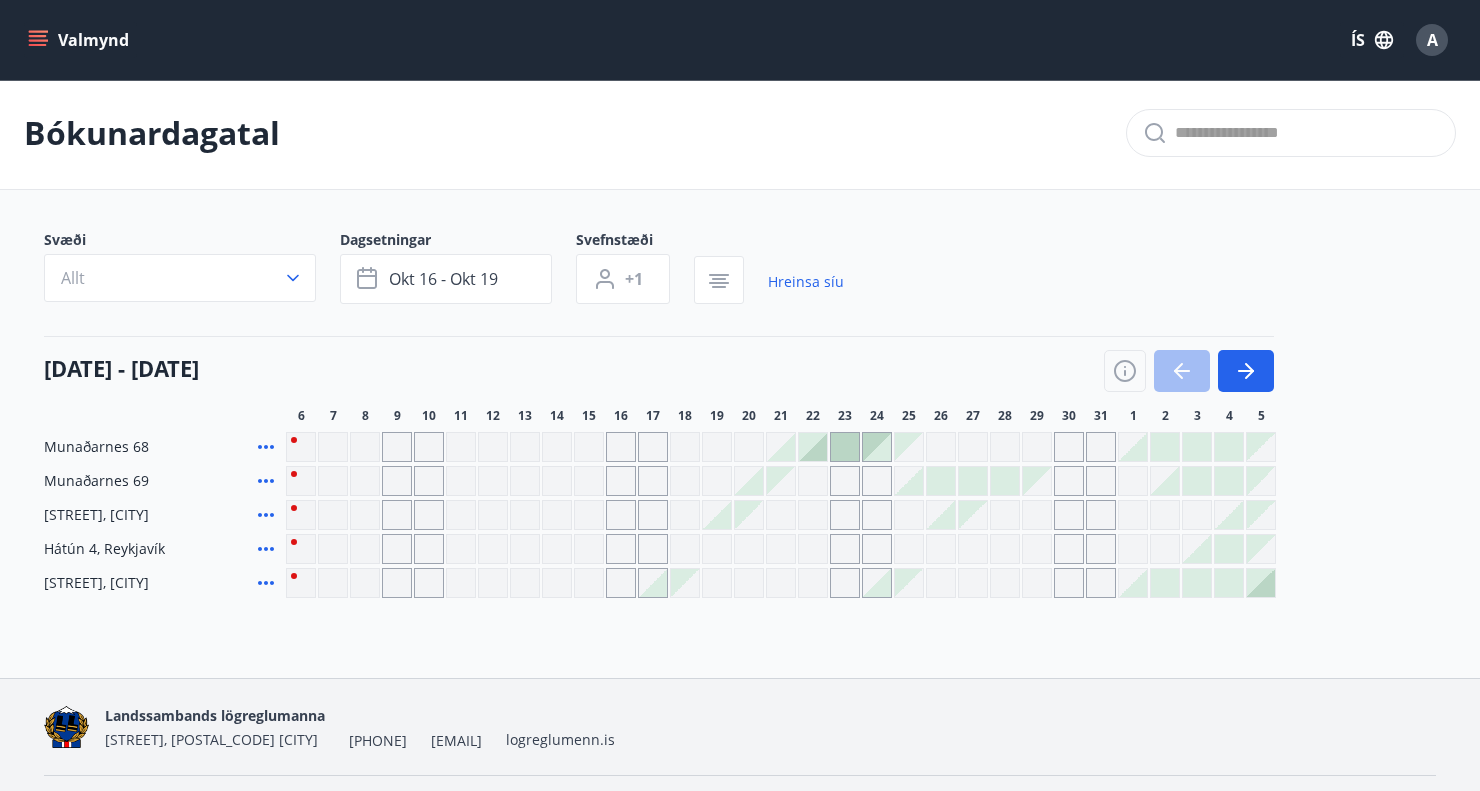 click on "Munaðarnes 68" at bounding box center [96, 447] 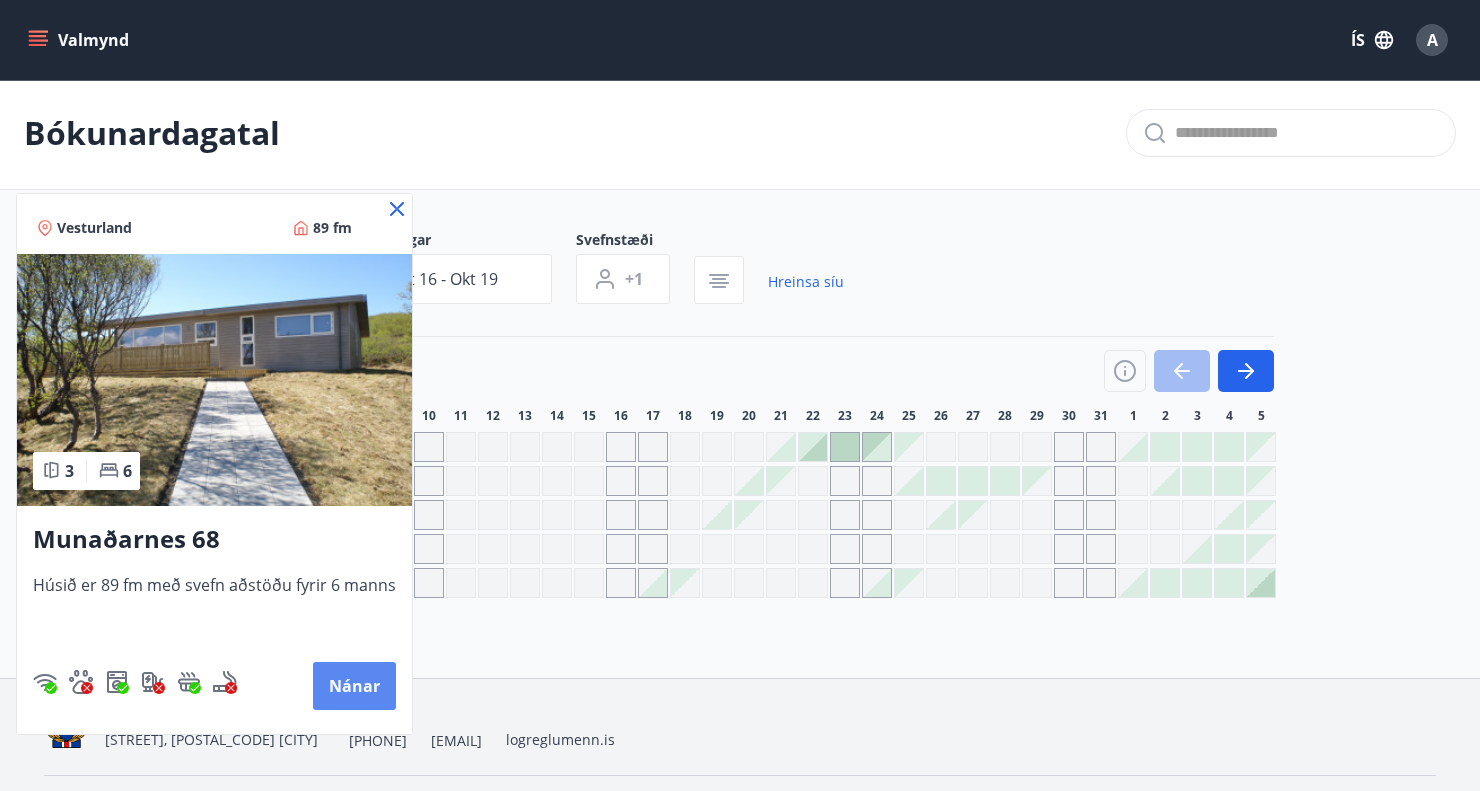 click on "Nánar" at bounding box center (354, 686) 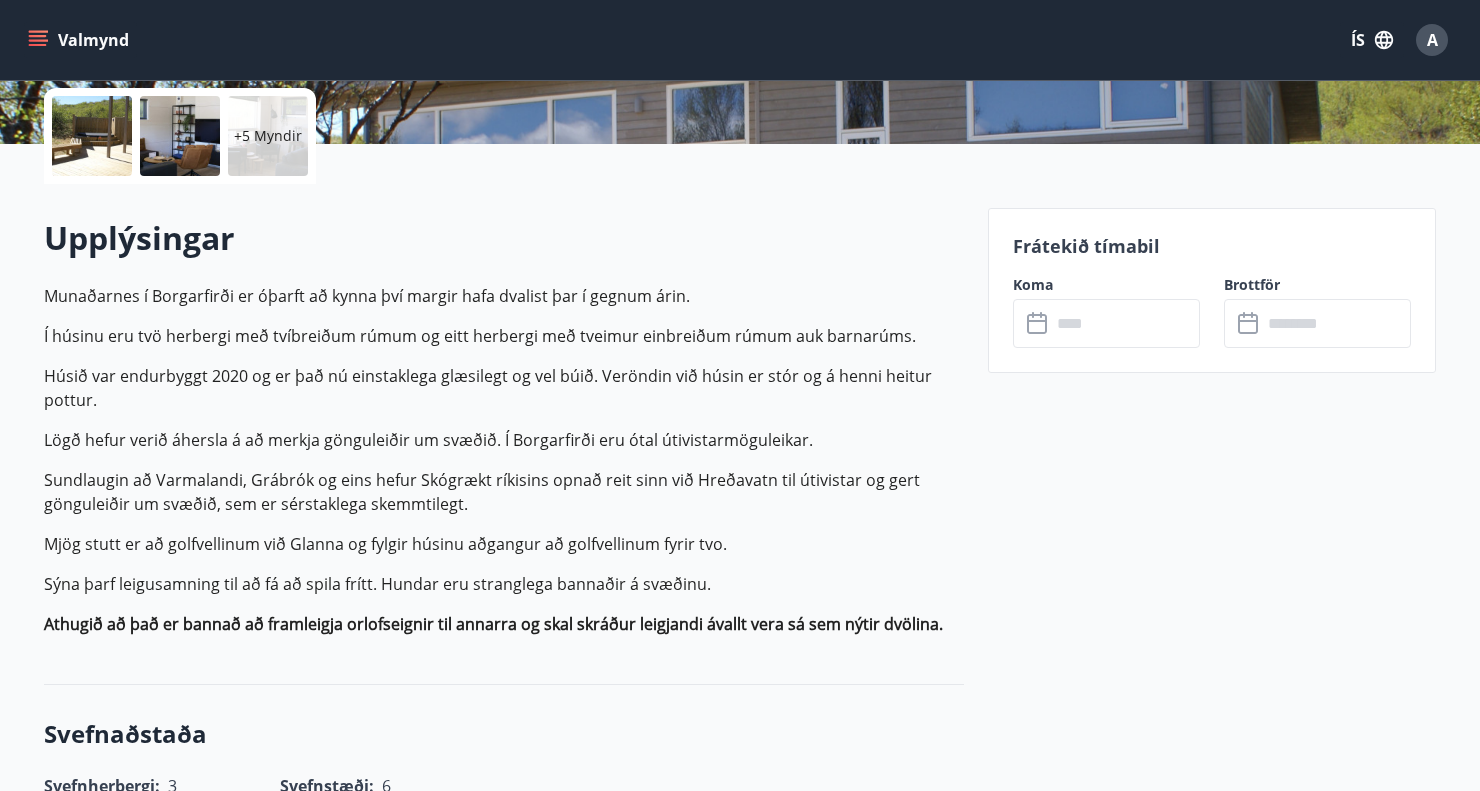 scroll, scrollTop: 460, scrollLeft: 0, axis: vertical 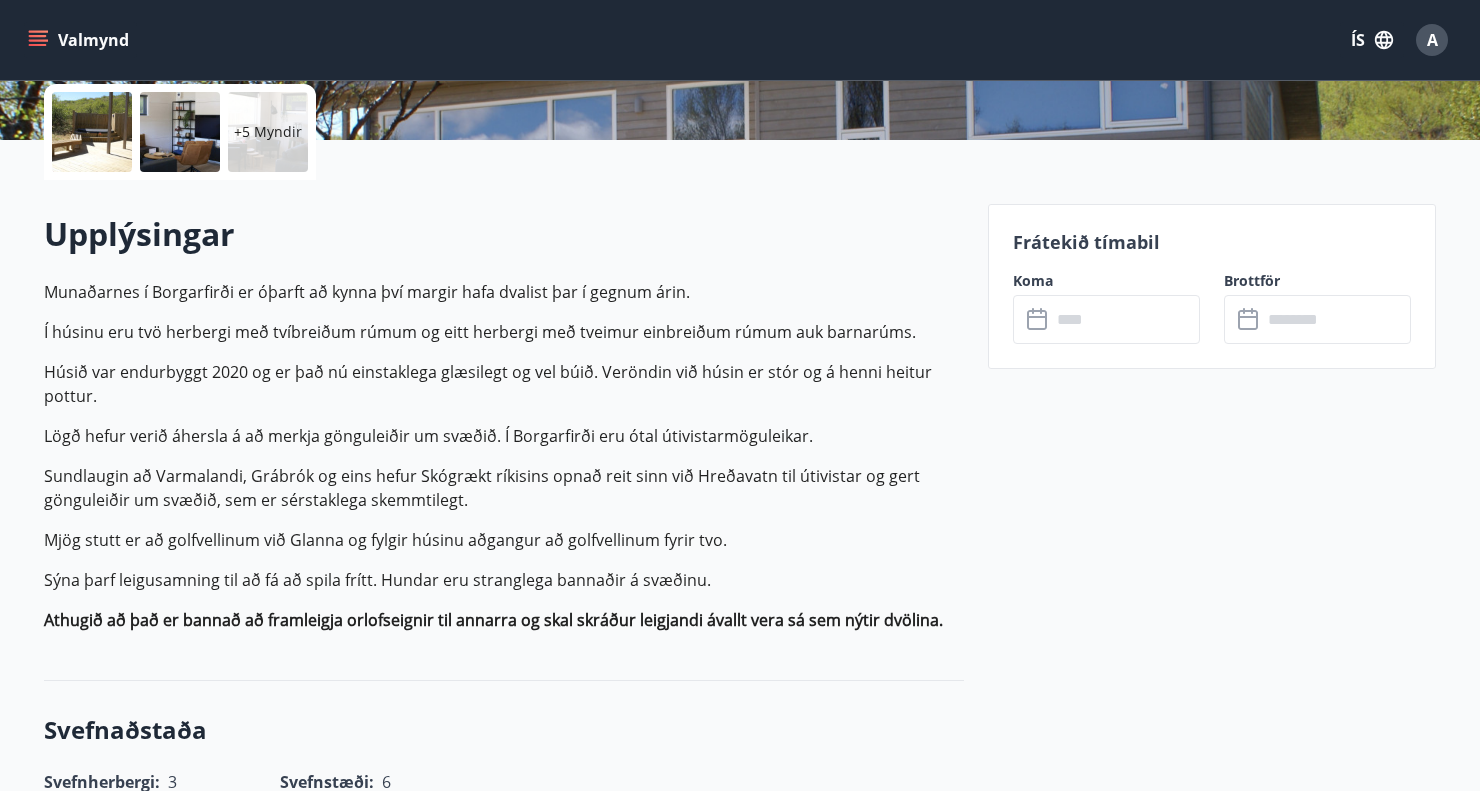 click 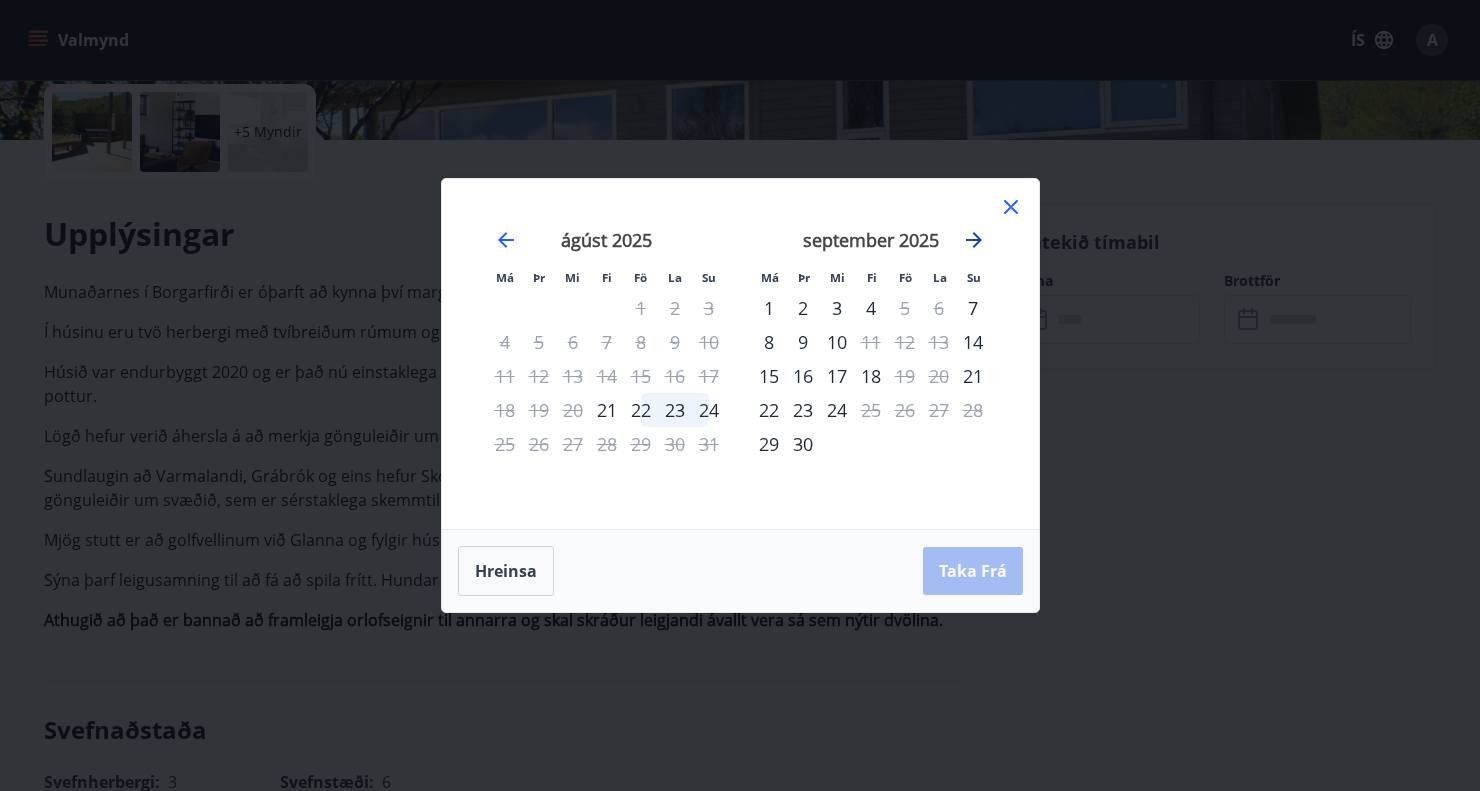 click 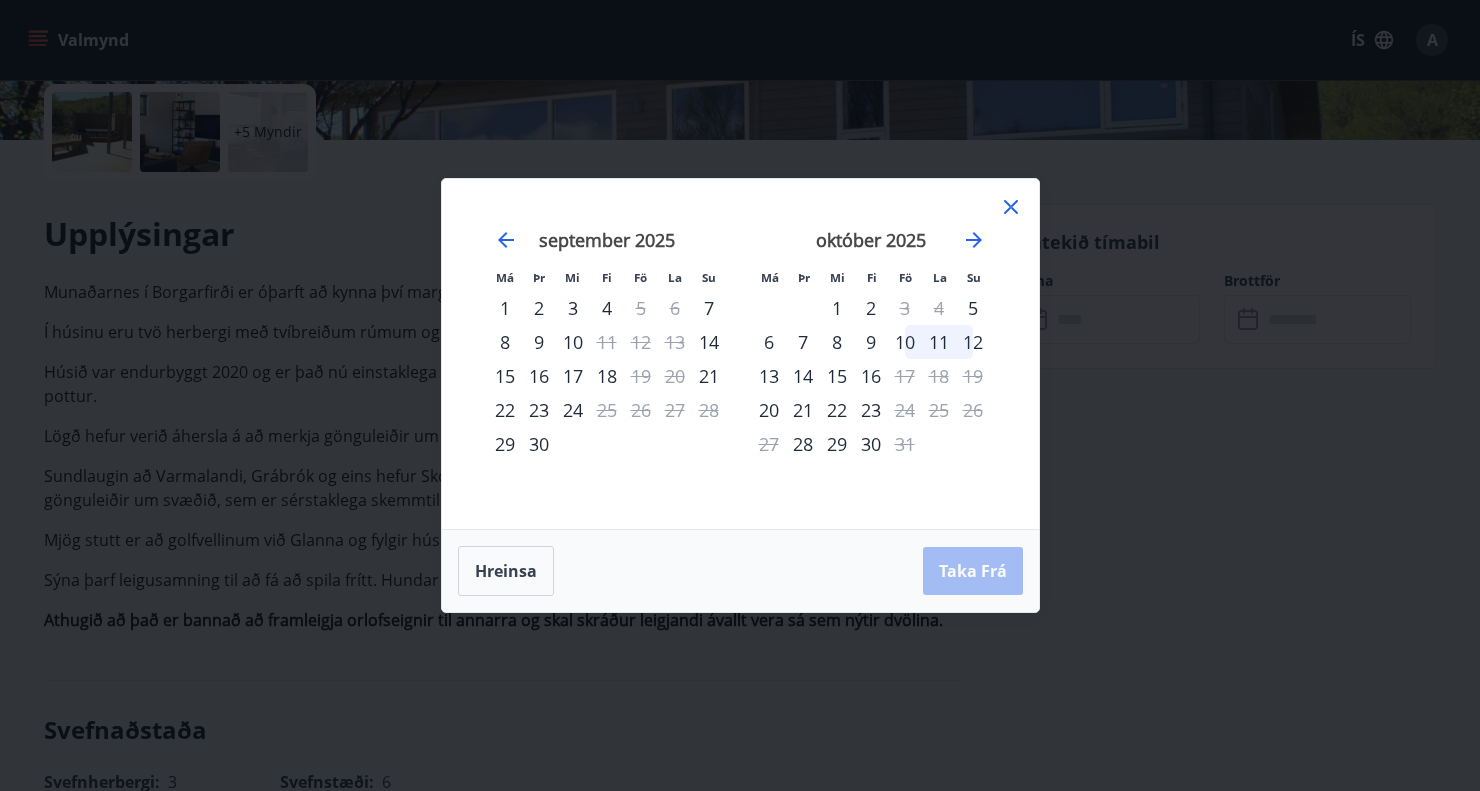 click on "ágúst 2025 1 2 3 4 5 6 7 8 9 10 11 12 13 14 15 16 17 18 19 20 21 22 23 24 25 26 27 28 29 30 31 september 2025 1 2 3 4 5 6 7 8 9 10 11 12 13 14 15 16 17 18 19 20 21 22 23 24 25 26 27 28 29 30 október 2025 1 2 3 4 5 6 7 8 9 10 11 12 13 14 15 16 17 18 19 20 21 22 23 24 25 26 27 28 29 30 31 nóvember 2025 1 2 3 4 5 6 7 8 9 10 11 12 13 14 15 16 17 18 19 20 21 22 23 24 25 26 27 28 29 30" at bounding box center [1005, 367] 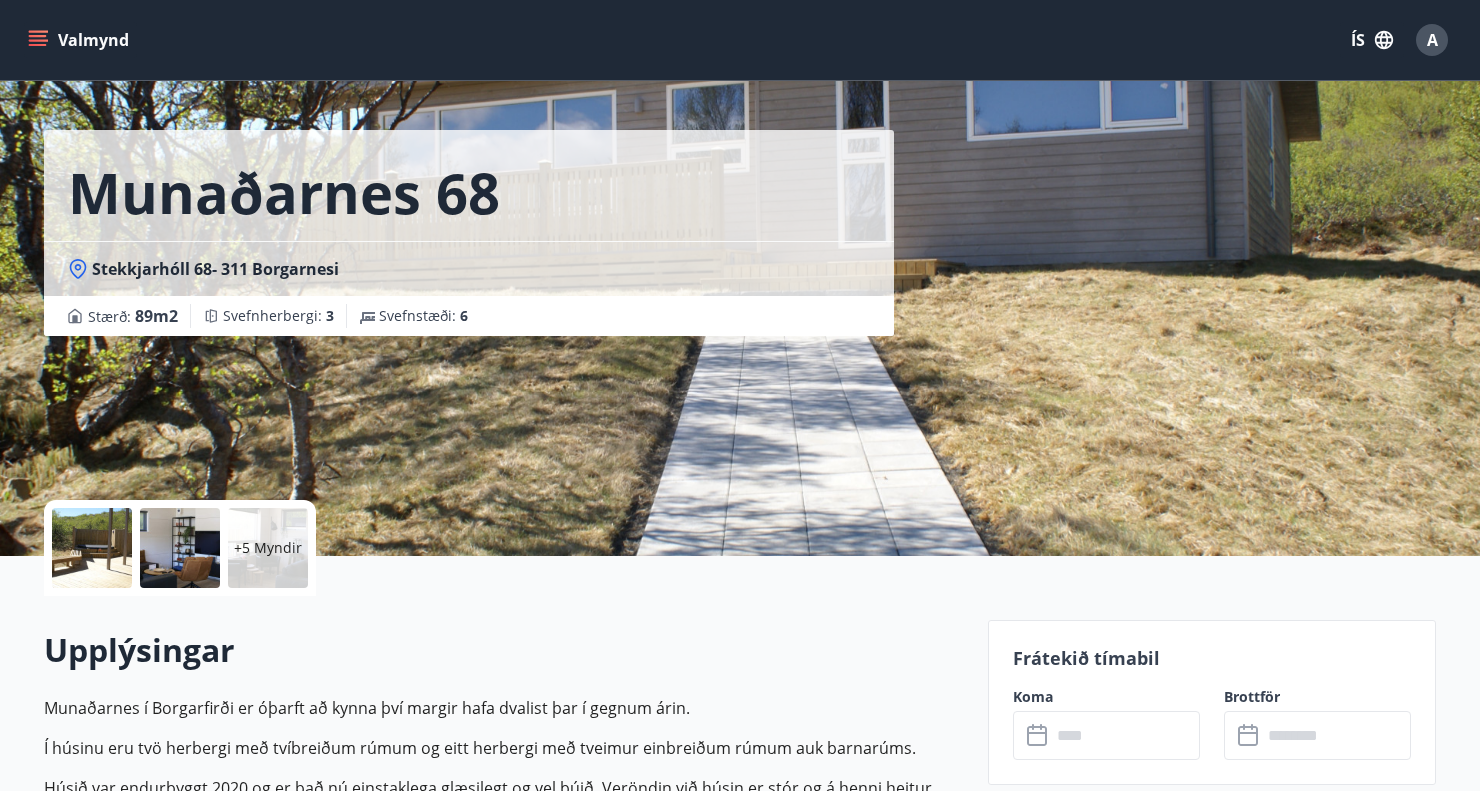 scroll, scrollTop: 0, scrollLeft: 0, axis: both 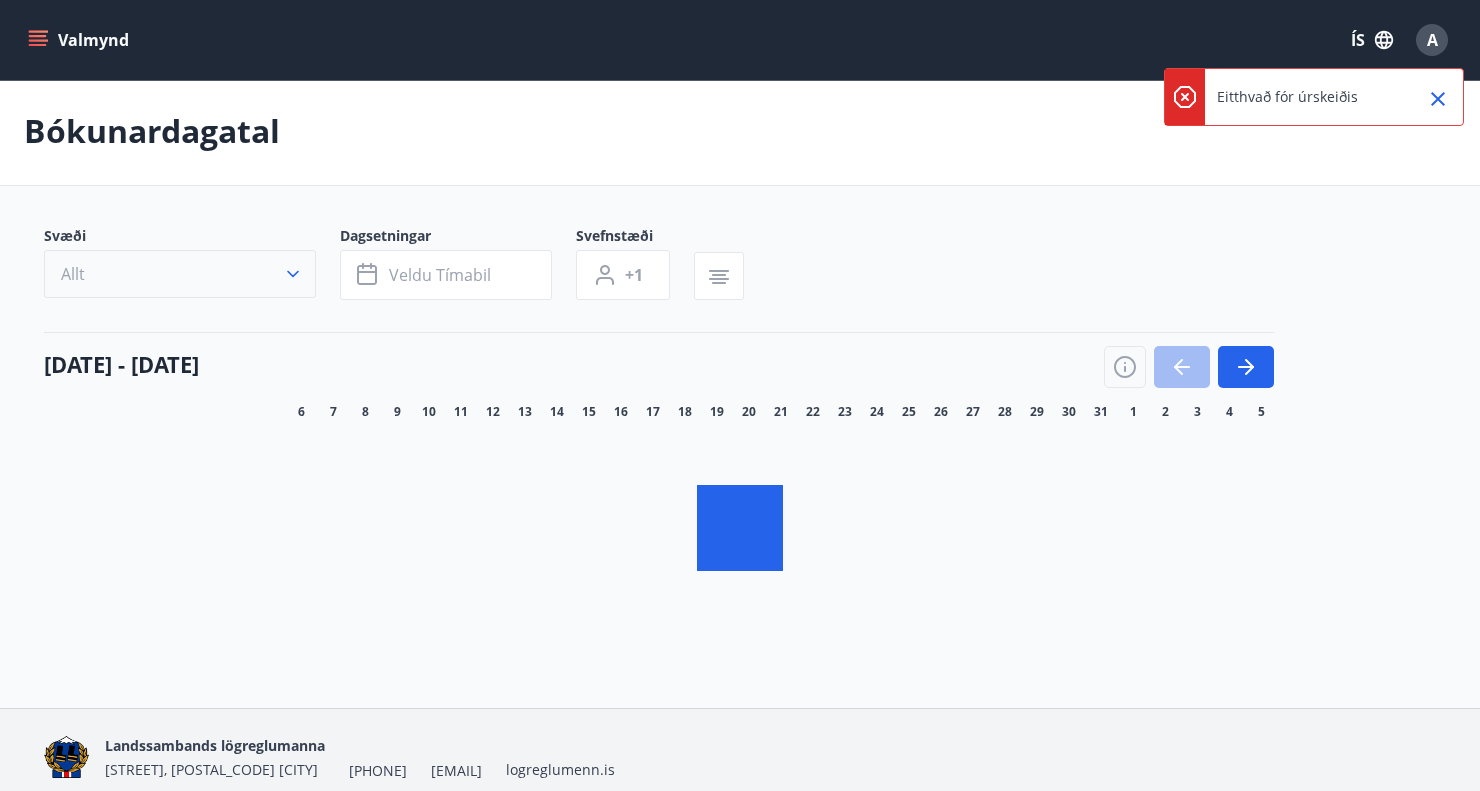 click on "Allt" at bounding box center (180, 274) 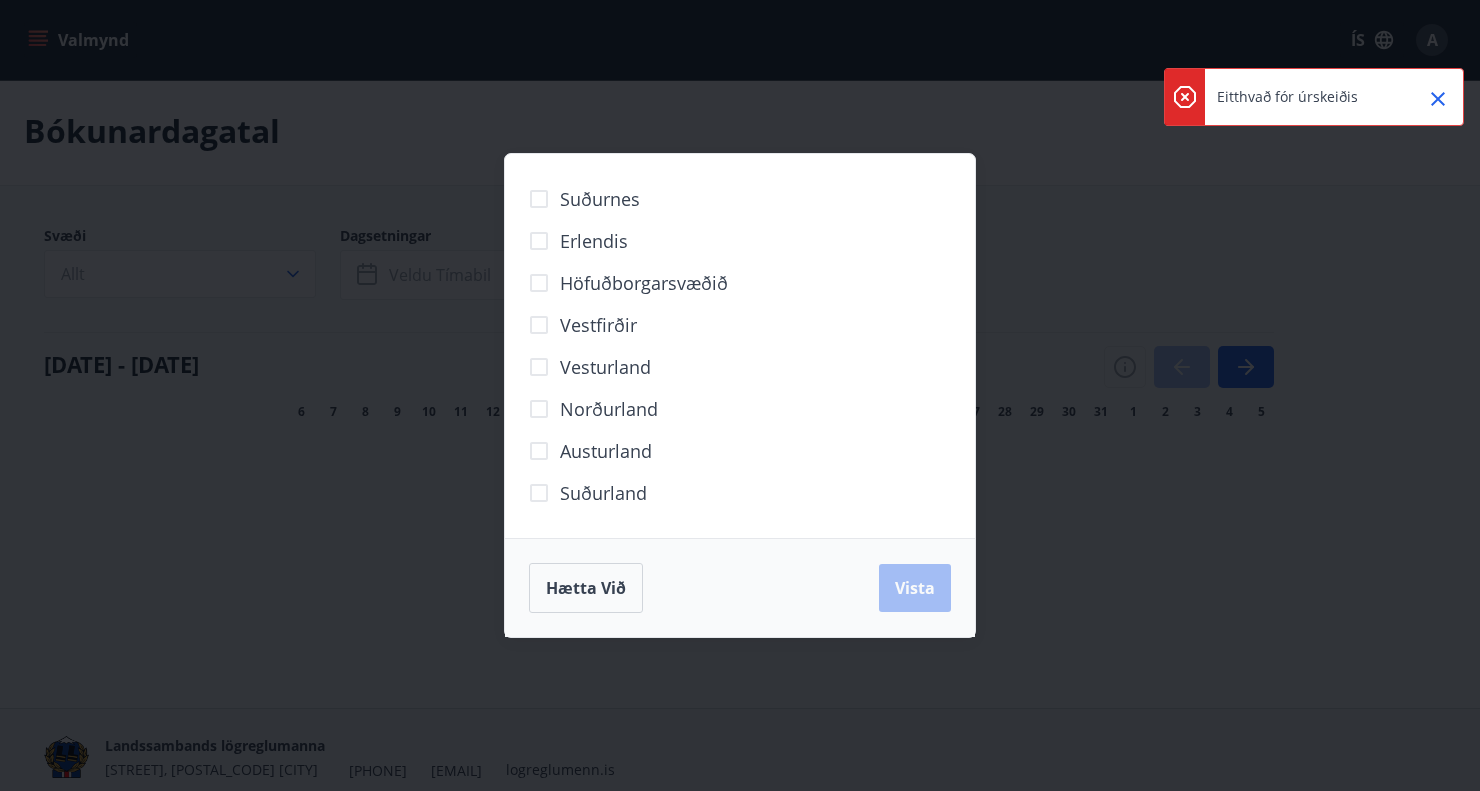 click on "Suðurnes Erlendis Höfuðborgarsvæðið Vestfirðir Vesturland Norðurland Austurland Suðurland Hætta við Vista" at bounding box center [740, 395] 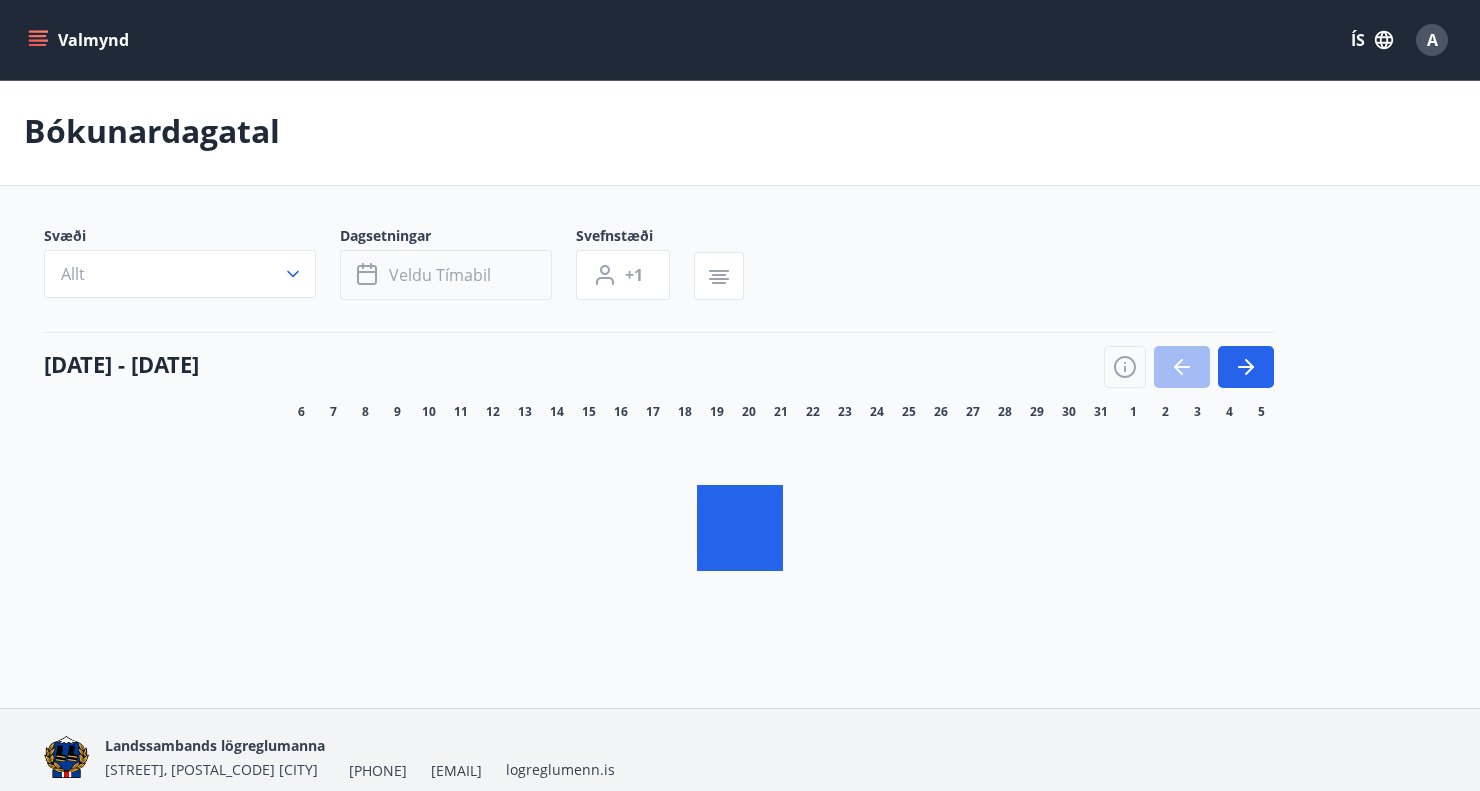 click 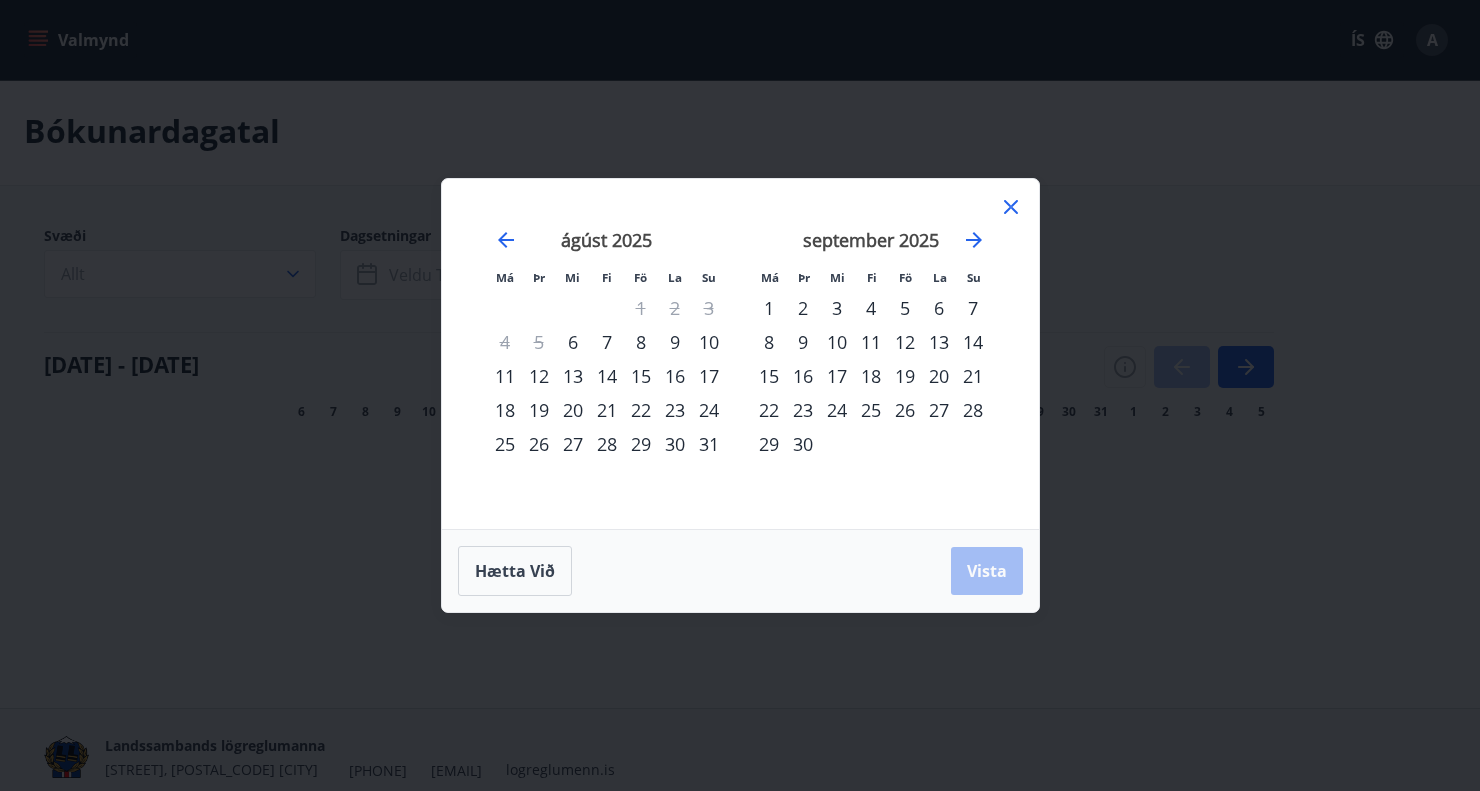click on "Má Þr Mi Fi Fö La Su Má Þr Mi Fi Fö La Su júlí 2025 1 2 3 4 5 6 7 8 9 10 11 12 13 14 15 16 17 18 19 20 21 22 23 24 25 26 27 28 29 30 31 ágúst 2025 1 2 3 4 5 6 7 8 9 10 11 12 13 14 15 16 17 18 19 20 21 22 23 24 25 26 27 28 29 30 31 september 2025 1 2 3 4 5 6 7 8 9 10 11 12 13 14 15 16 17 18 19 20 21 22 23 24 25 26 27 28 29 30 október 2025 1 2 3 4 5 6 7 8 9 10 11 12 13 14 15 16 17 18 19 20 21 22 23 24 25 26 27 28 29 30 31 Hætta við Vista" at bounding box center (740, 395) 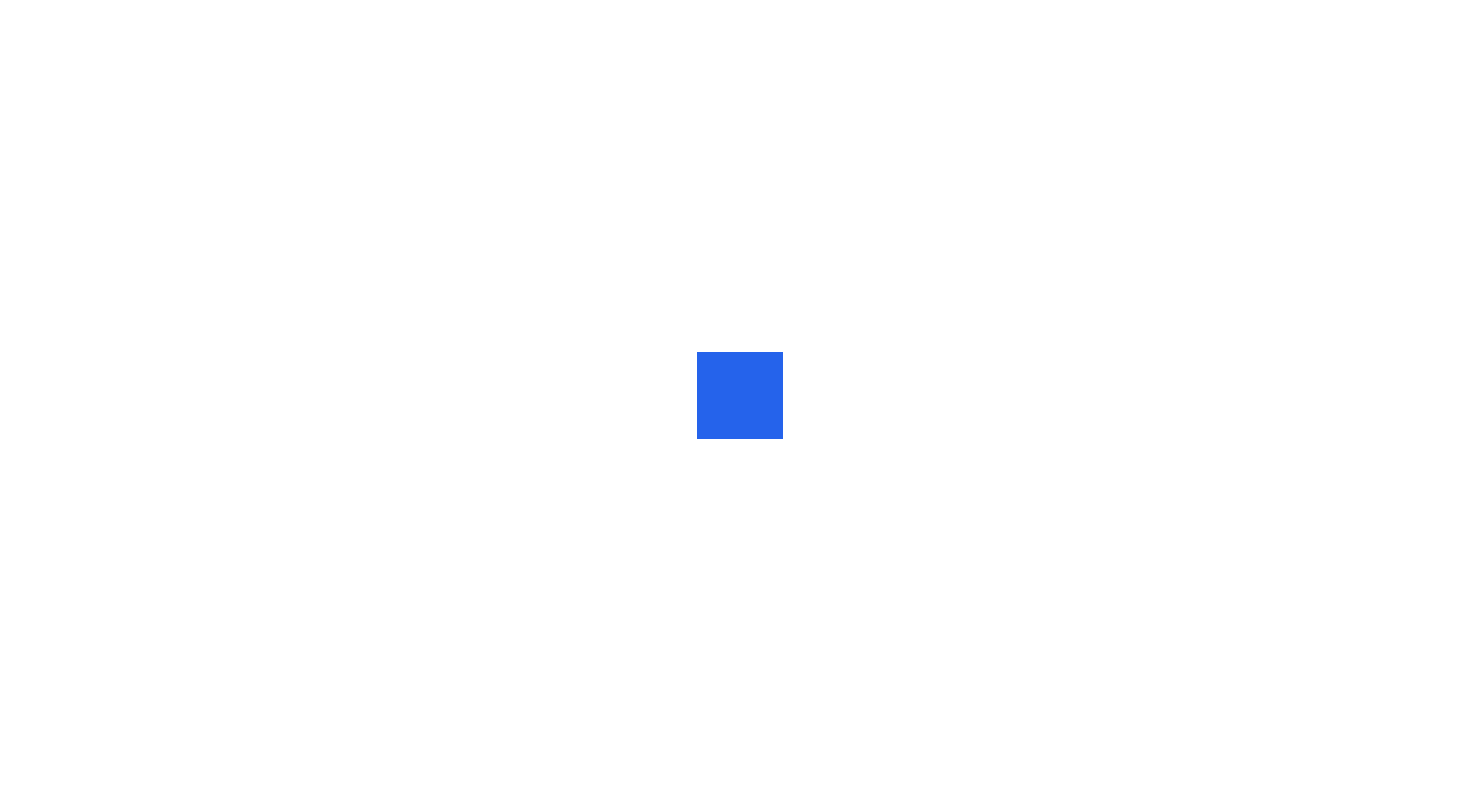 scroll, scrollTop: 0, scrollLeft: 0, axis: both 